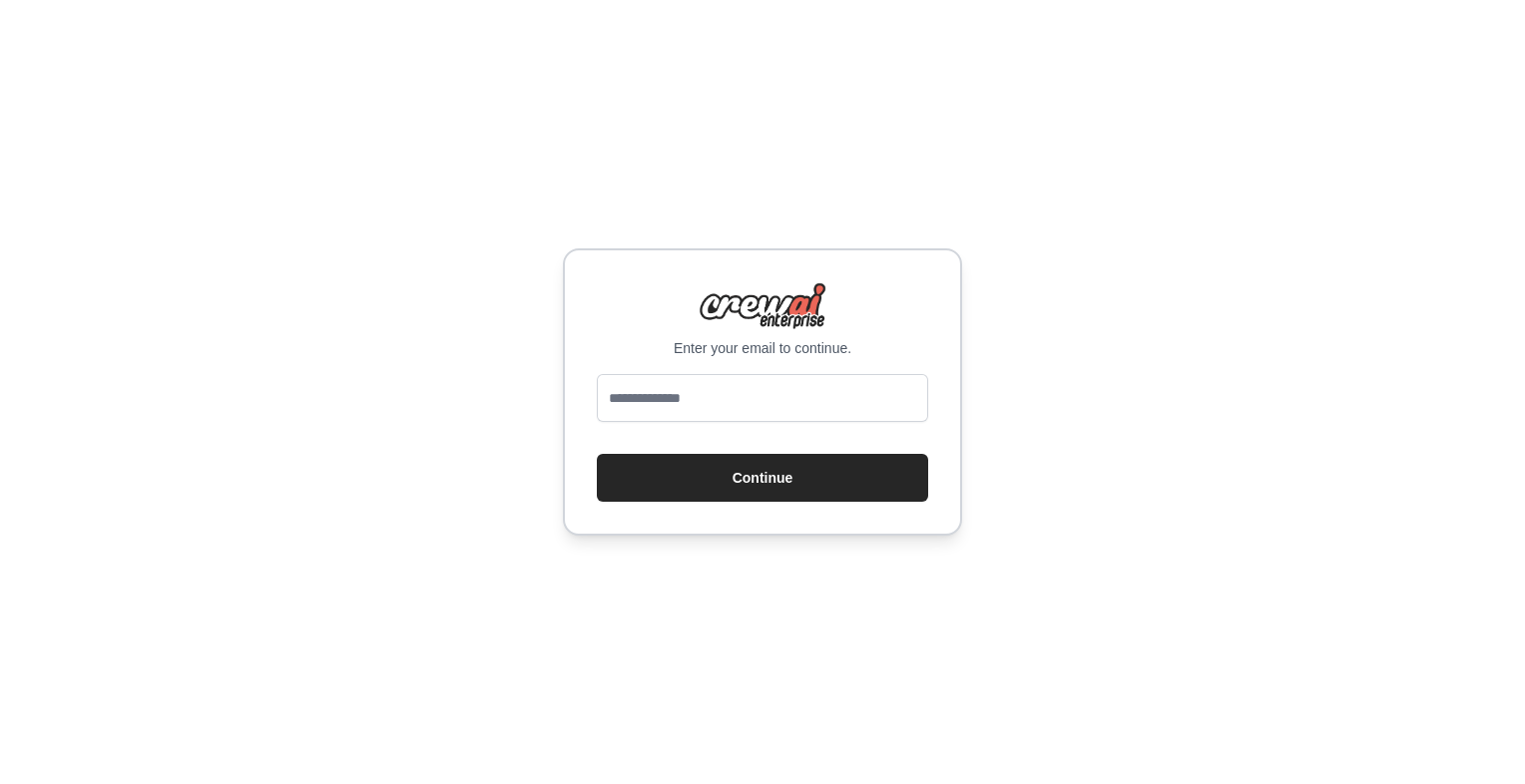 scroll, scrollTop: 0, scrollLeft: 0, axis: both 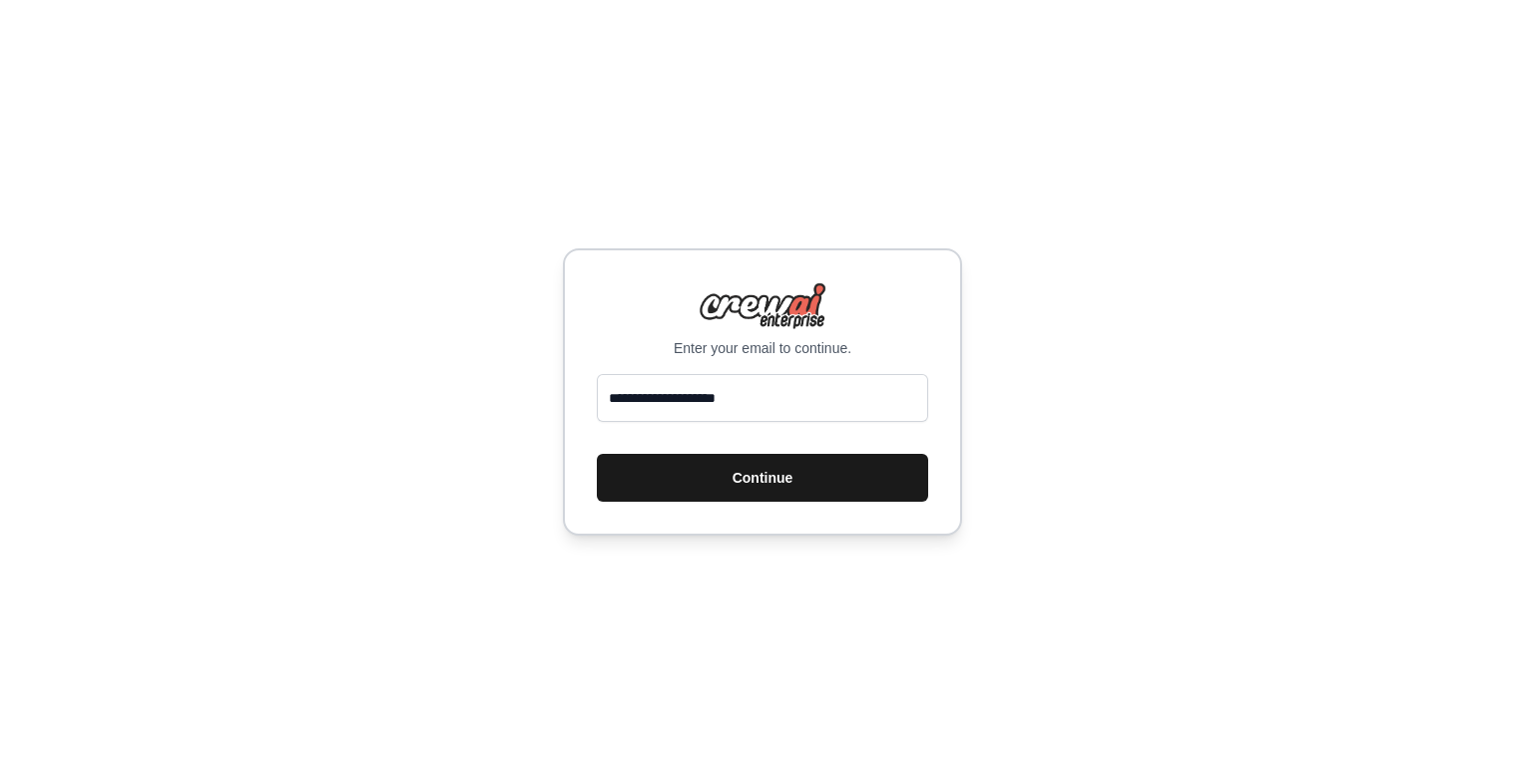 type on "**********" 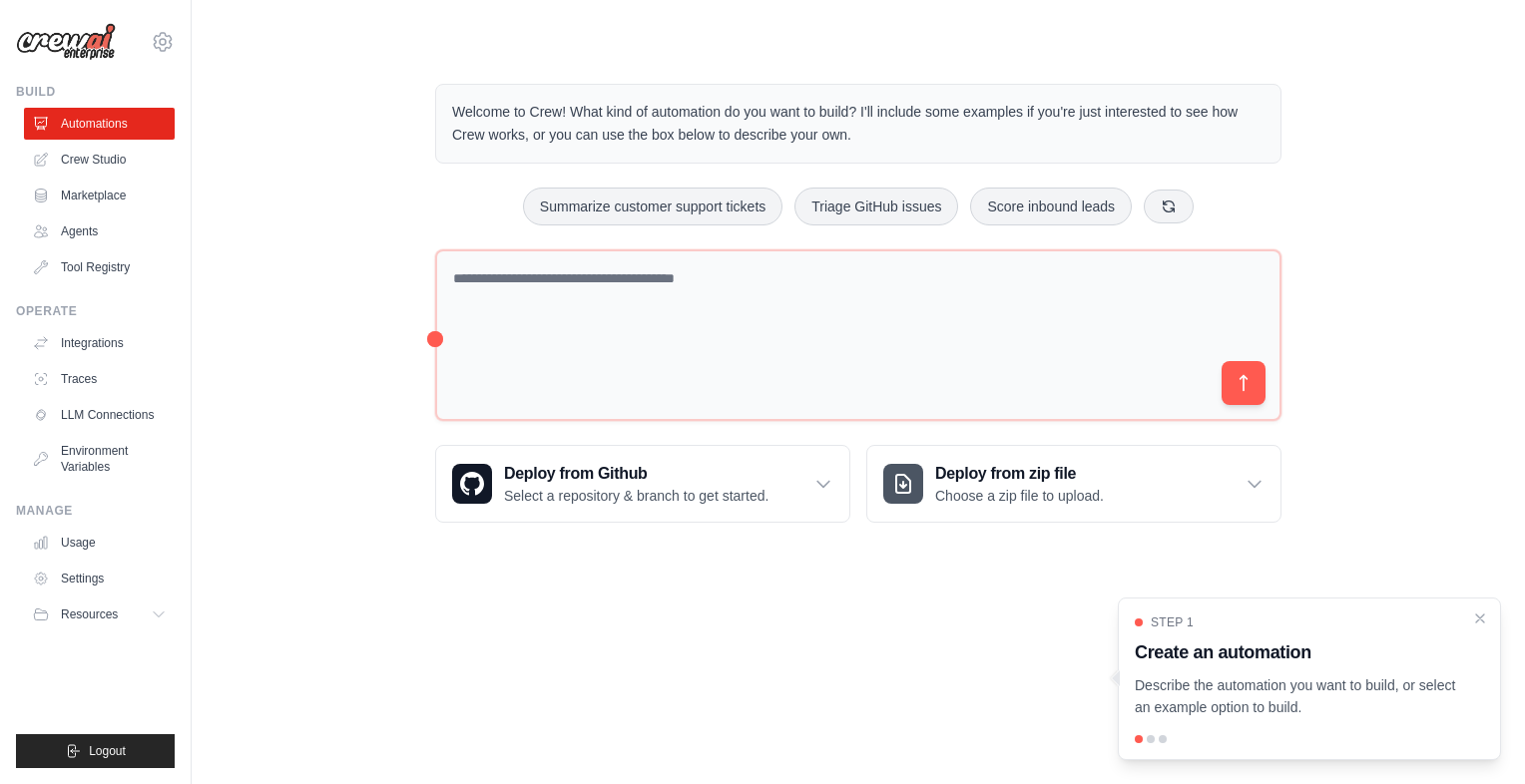 scroll, scrollTop: 0, scrollLeft: 0, axis: both 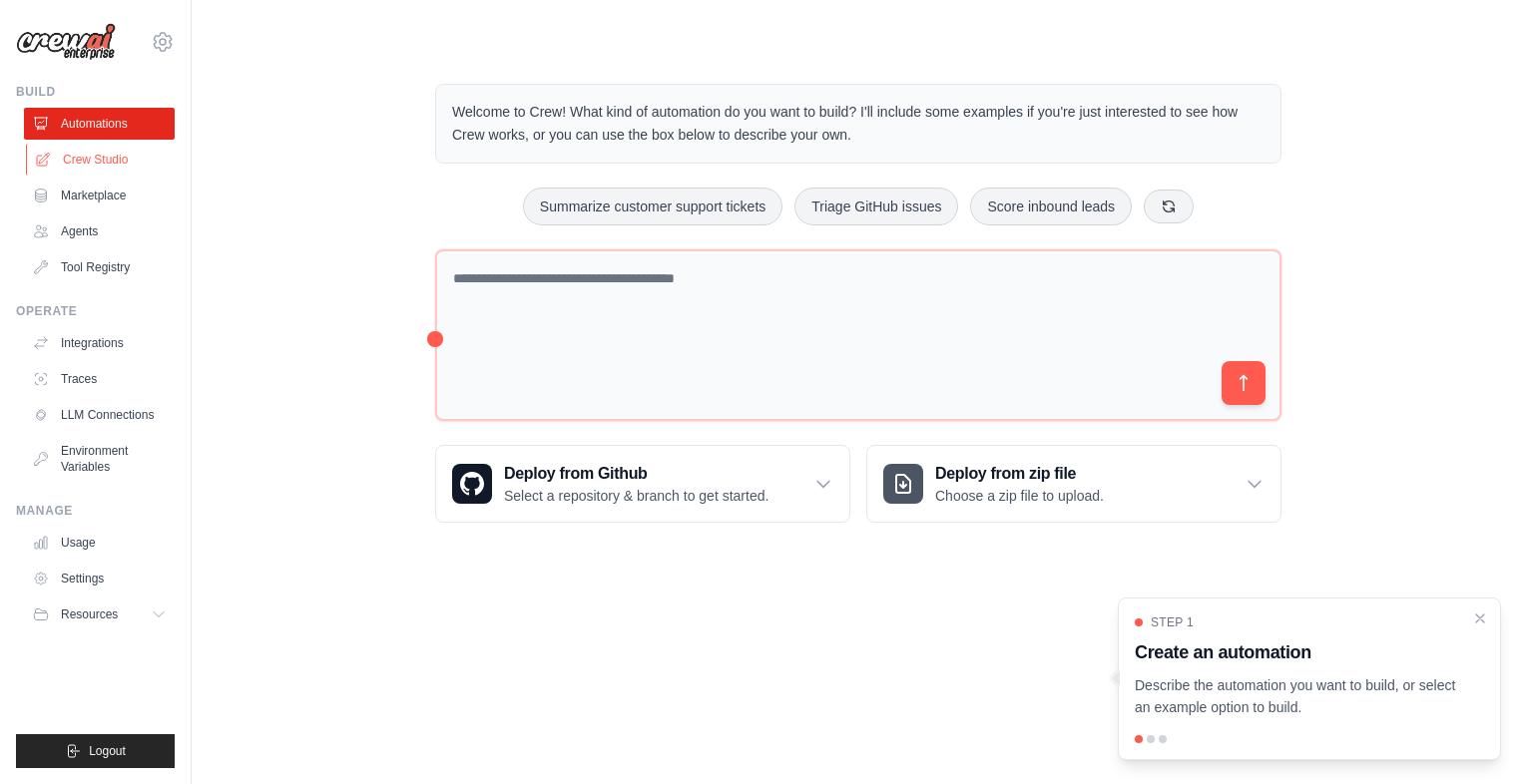 click on "Crew Studio" at bounding box center [101, 160] 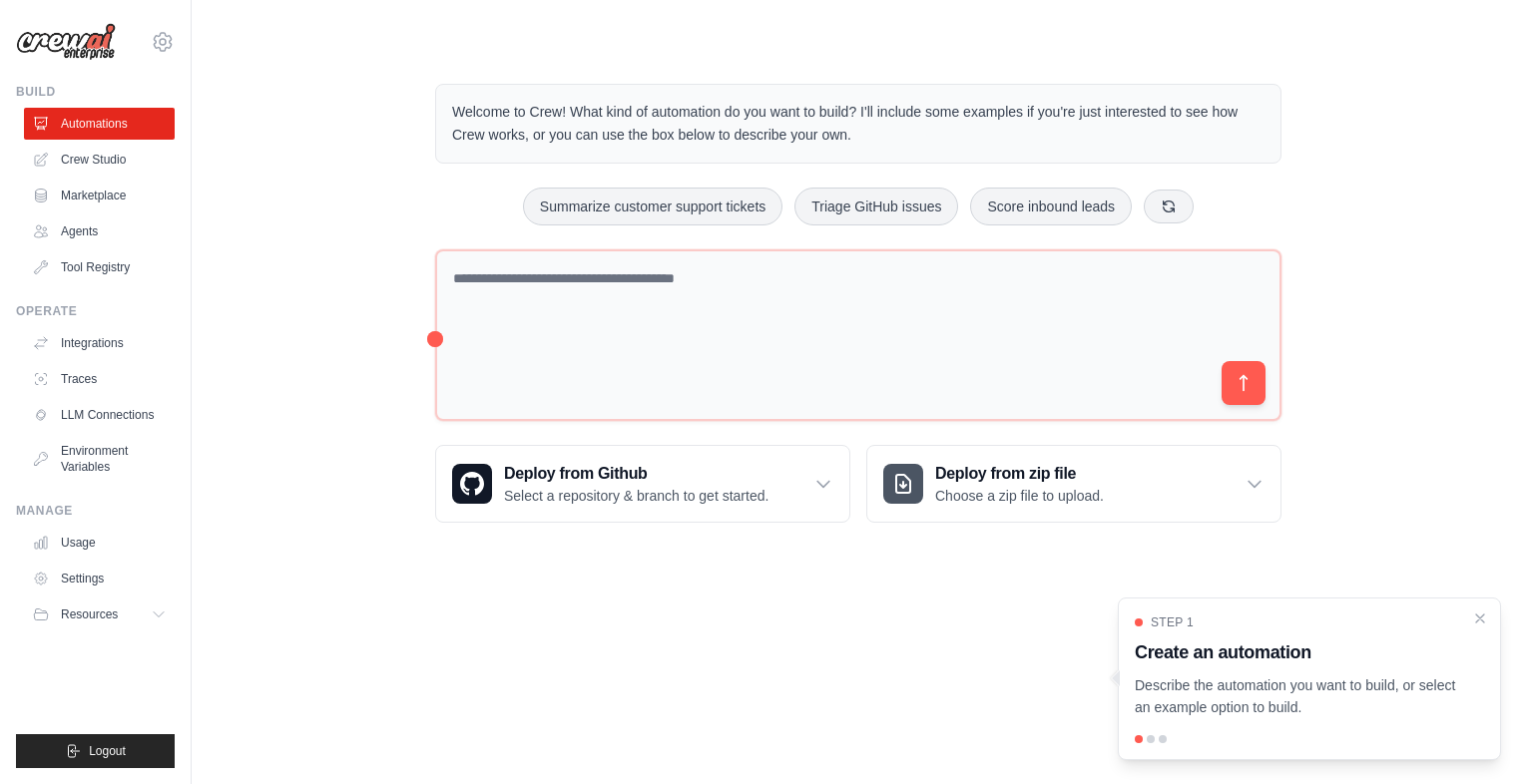 scroll, scrollTop: 0, scrollLeft: 0, axis: both 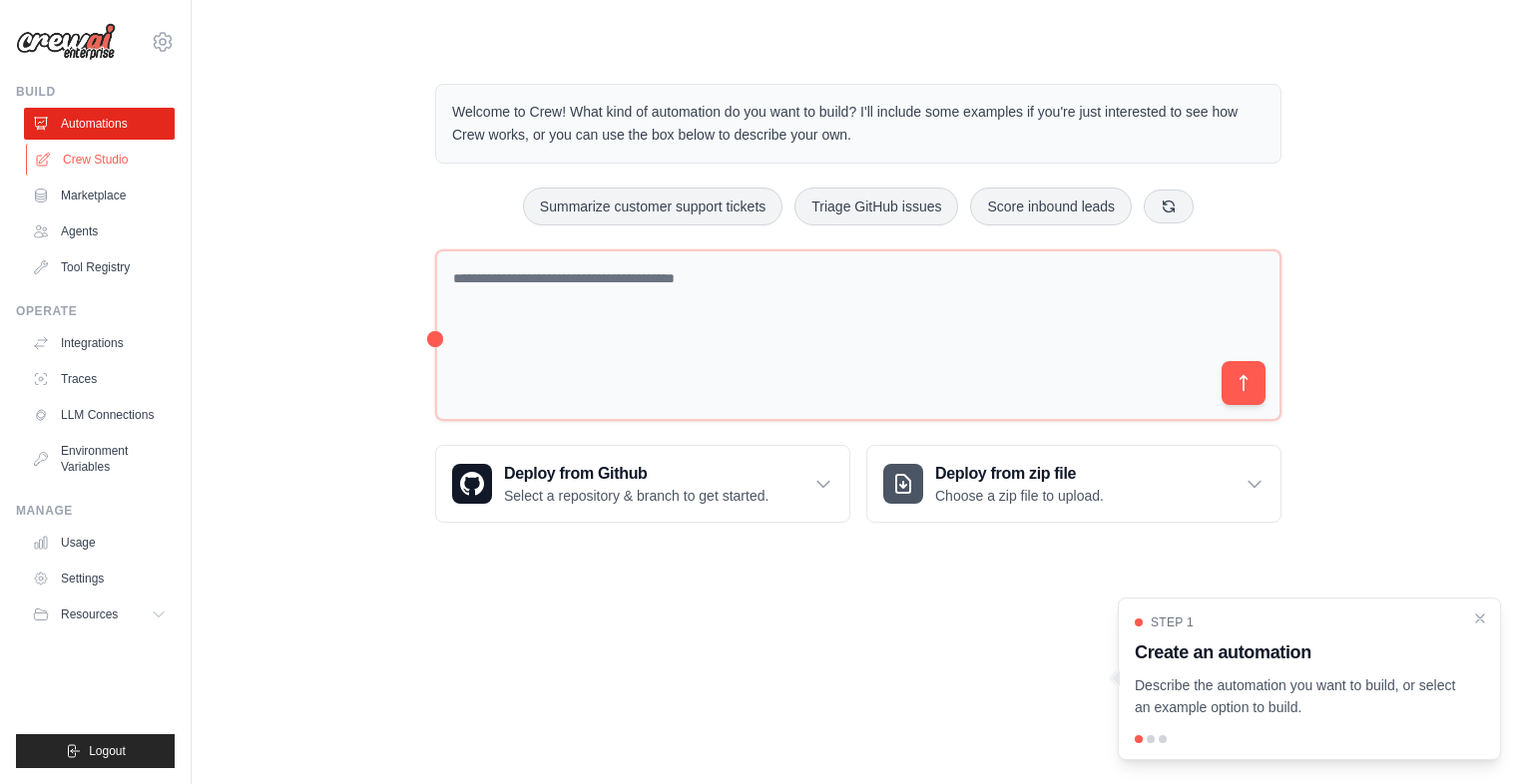 click on "Crew Studio" at bounding box center [101, 160] 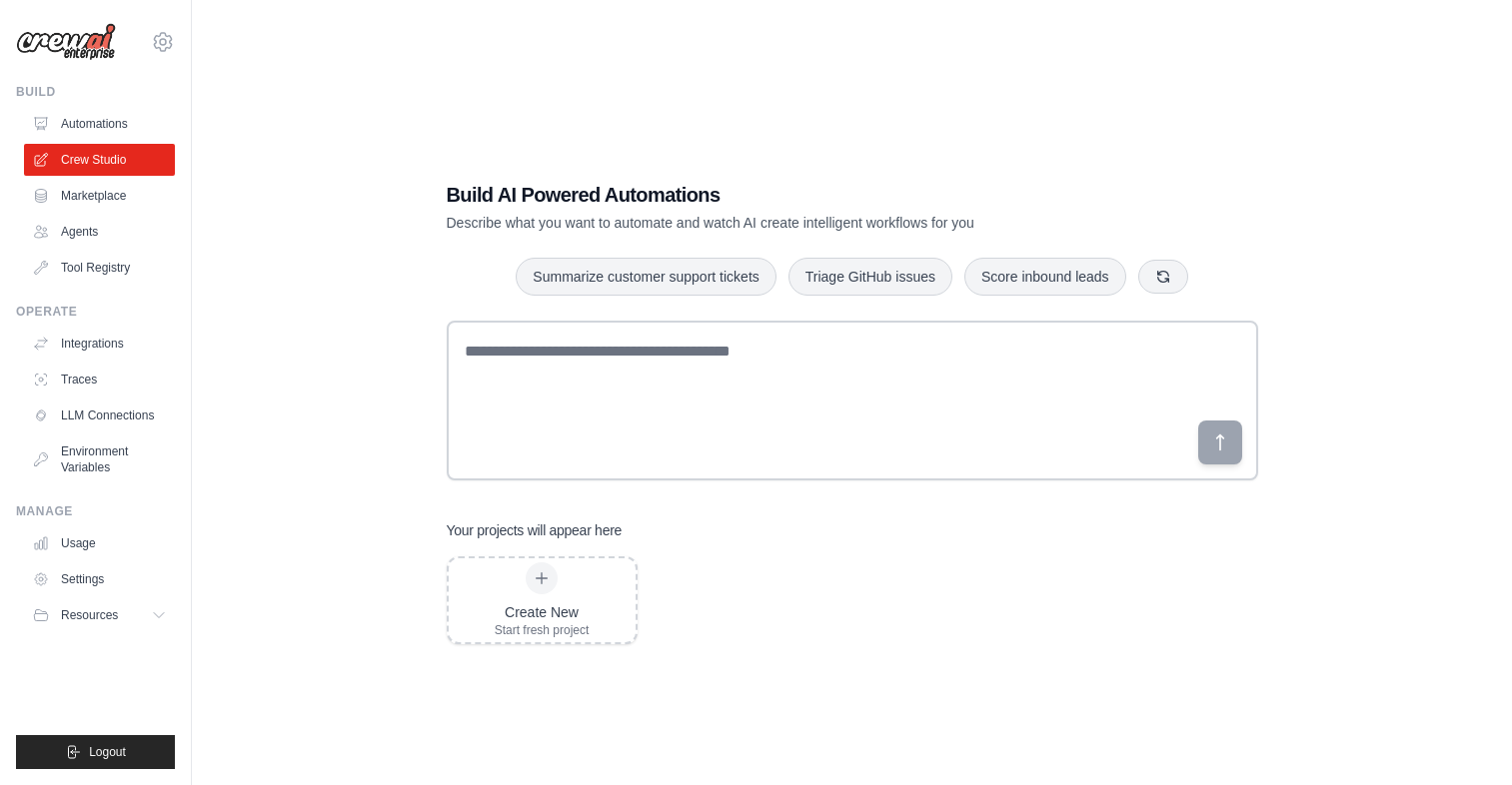 scroll, scrollTop: 0, scrollLeft: 0, axis: both 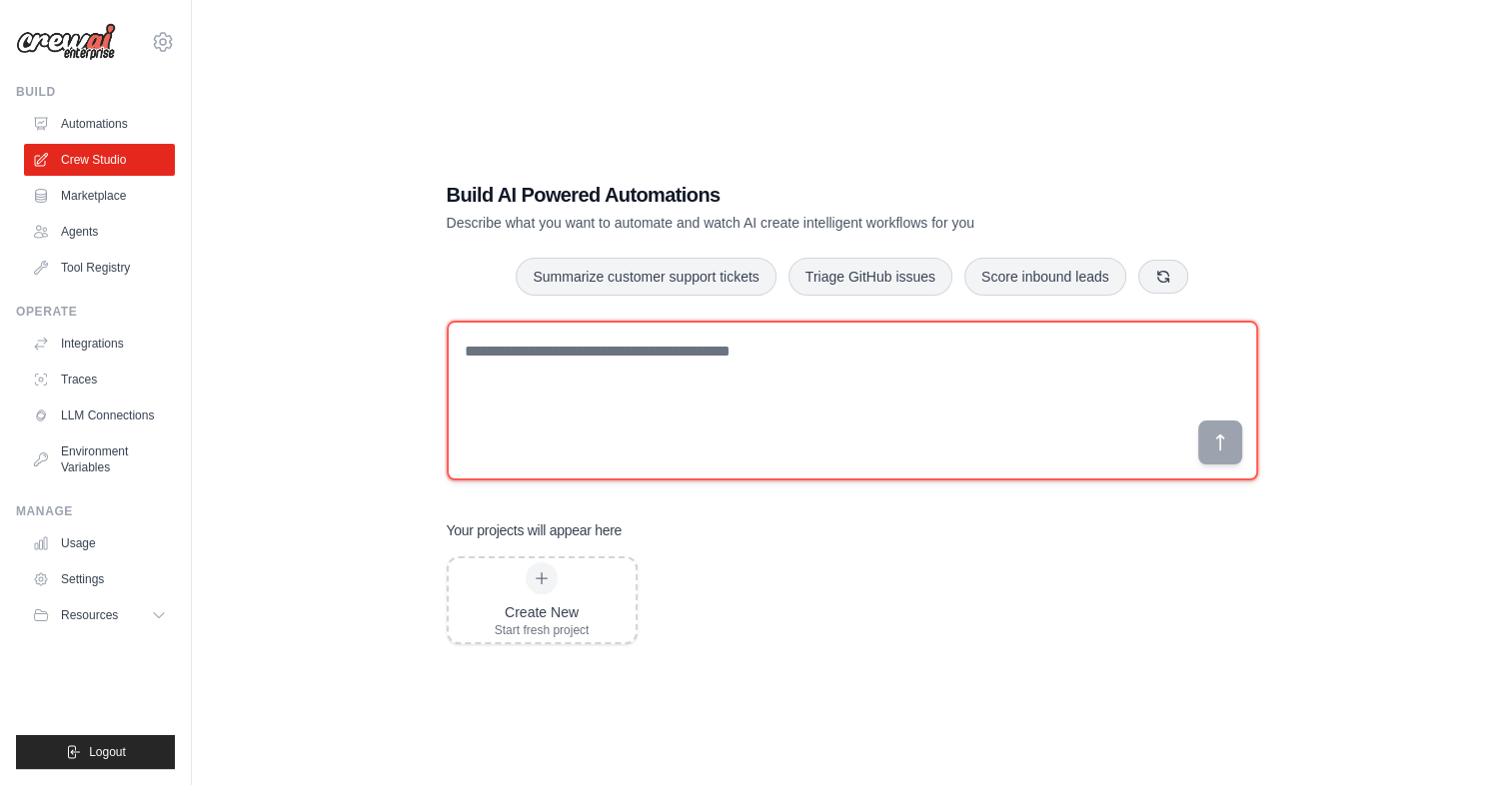 click at bounding box center (852, 400) 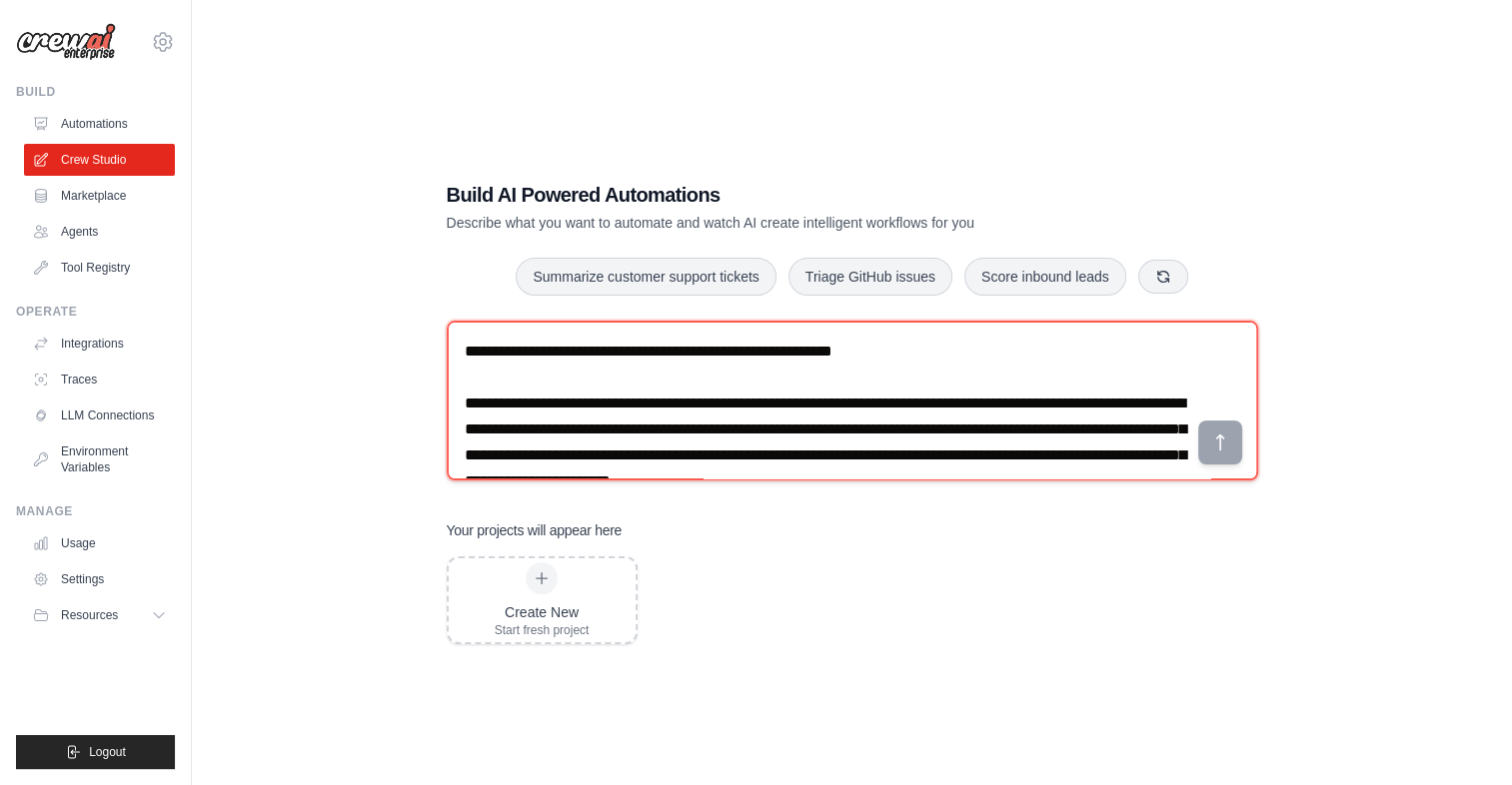 scroll, scrollTop: 2608, scrollLeft: 0, axis: vertical 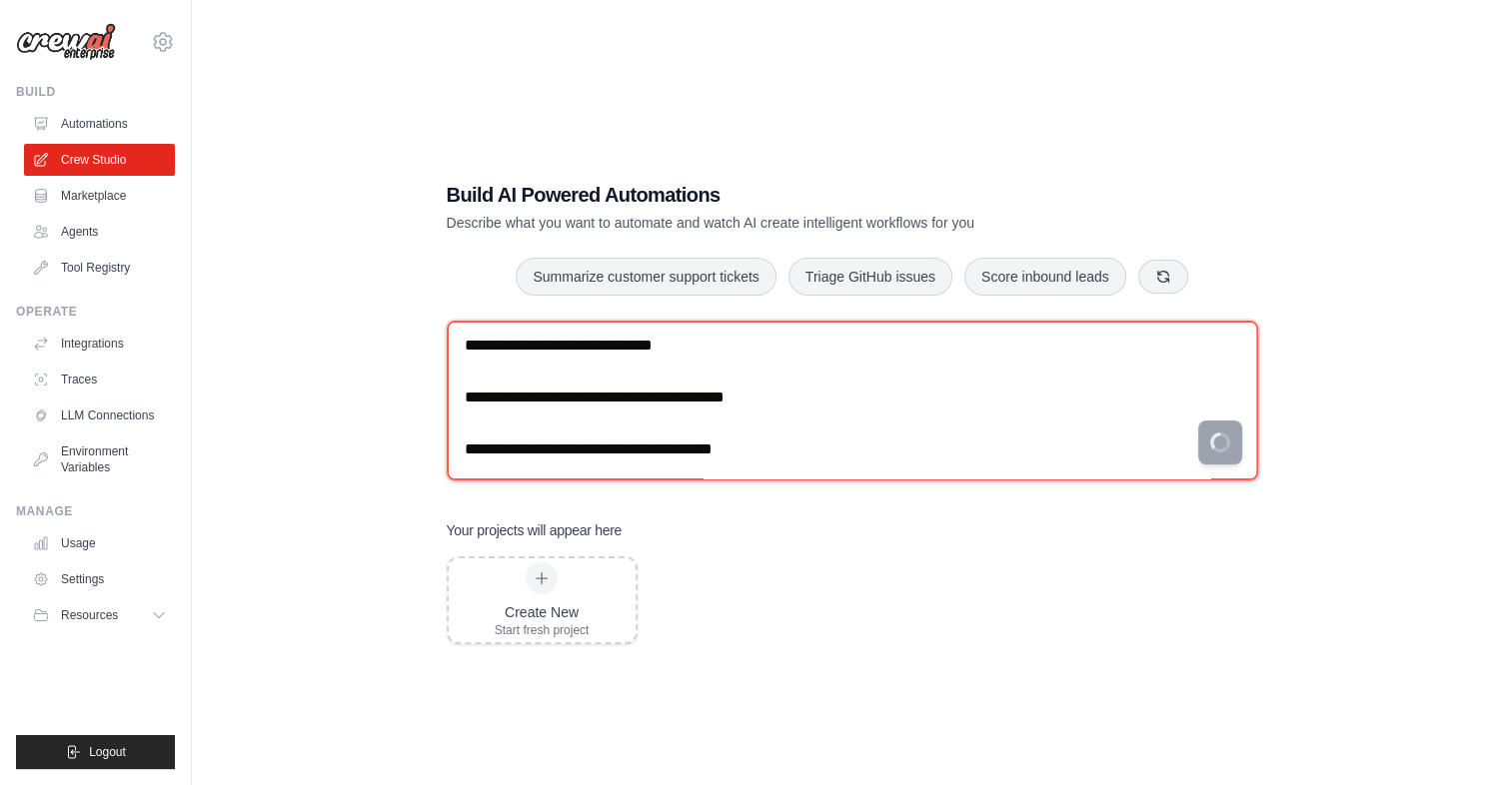 type on "**********" 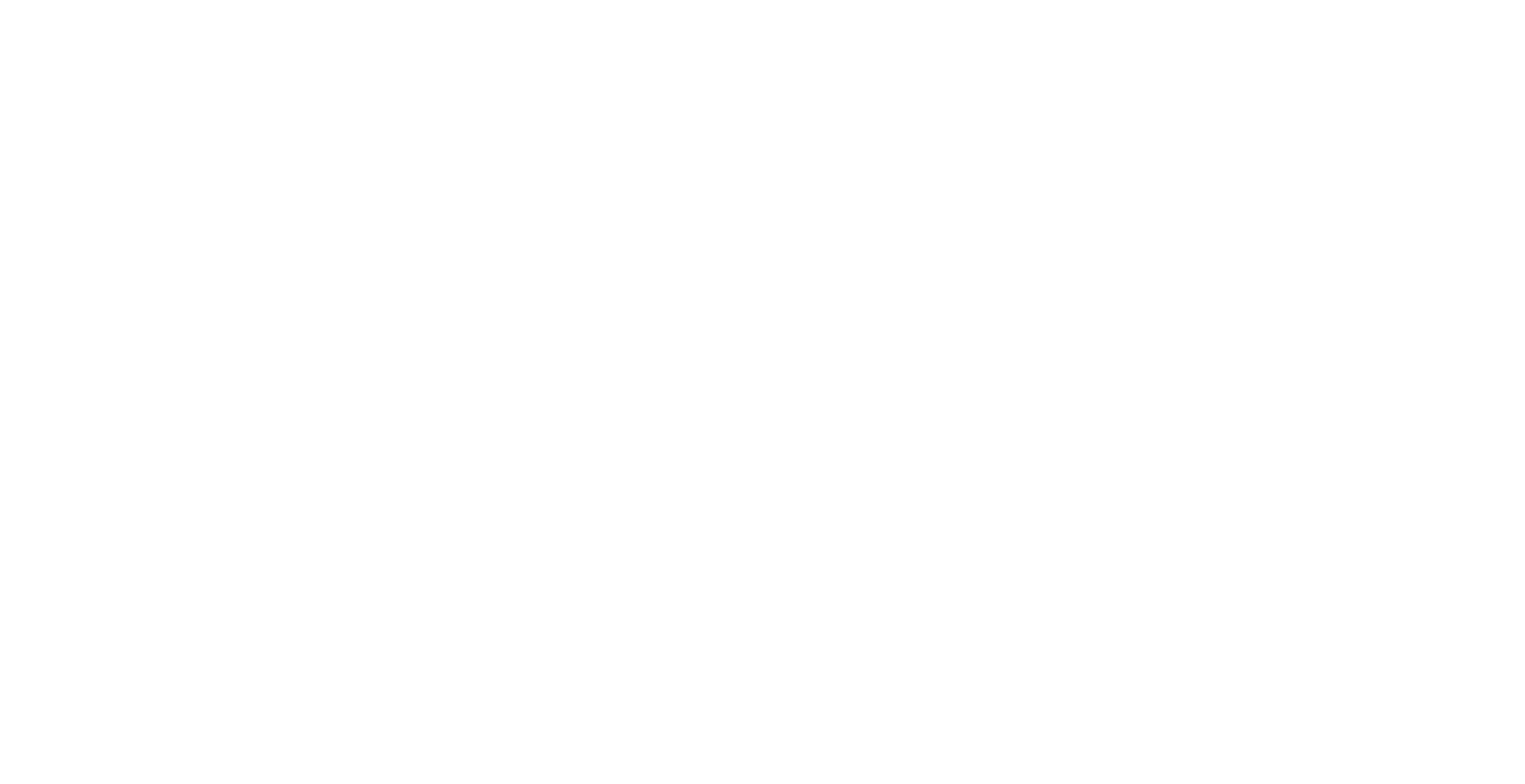 scroll, scrollTop: 0, scrollLeft: 0, axis: both 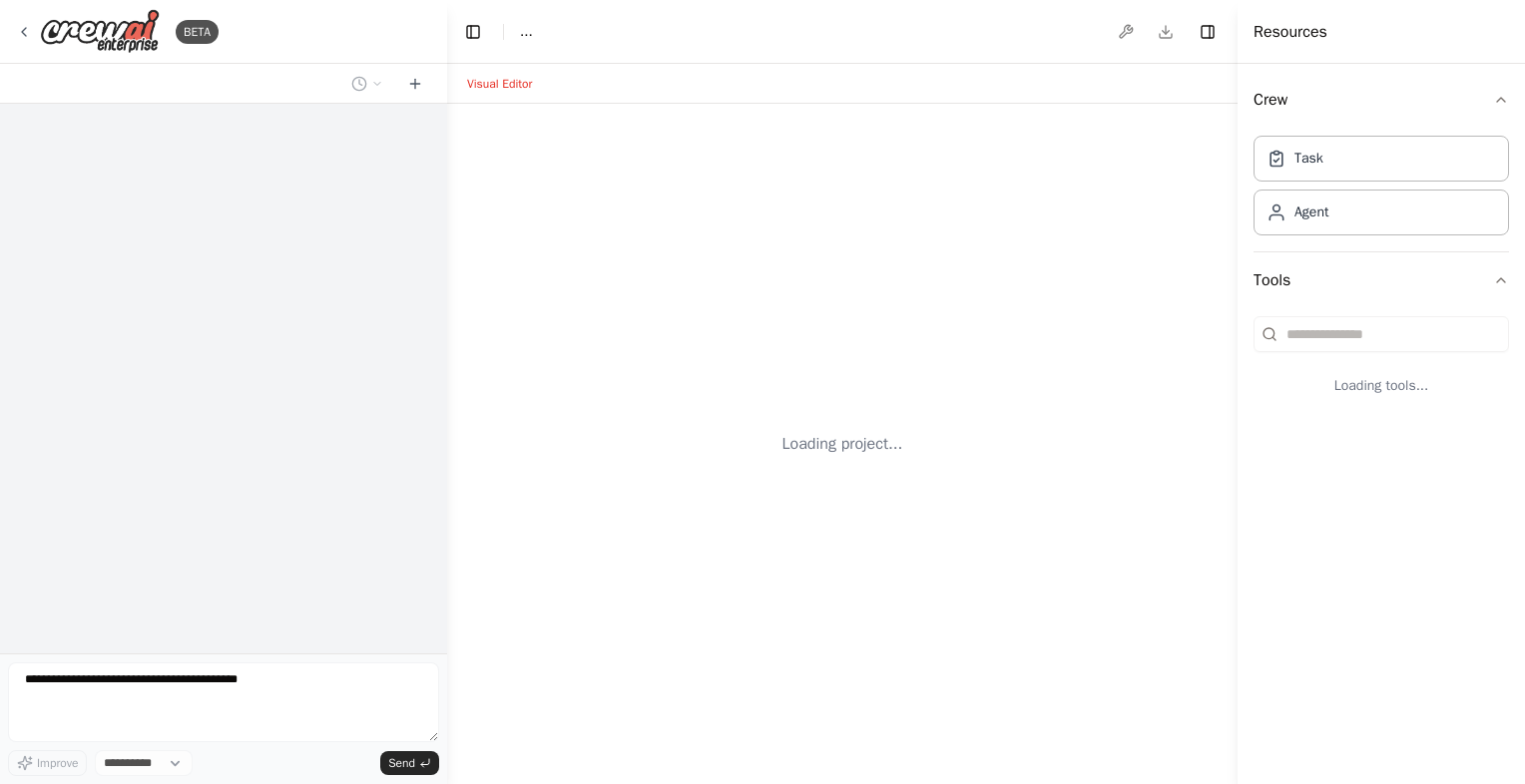 select on "****" 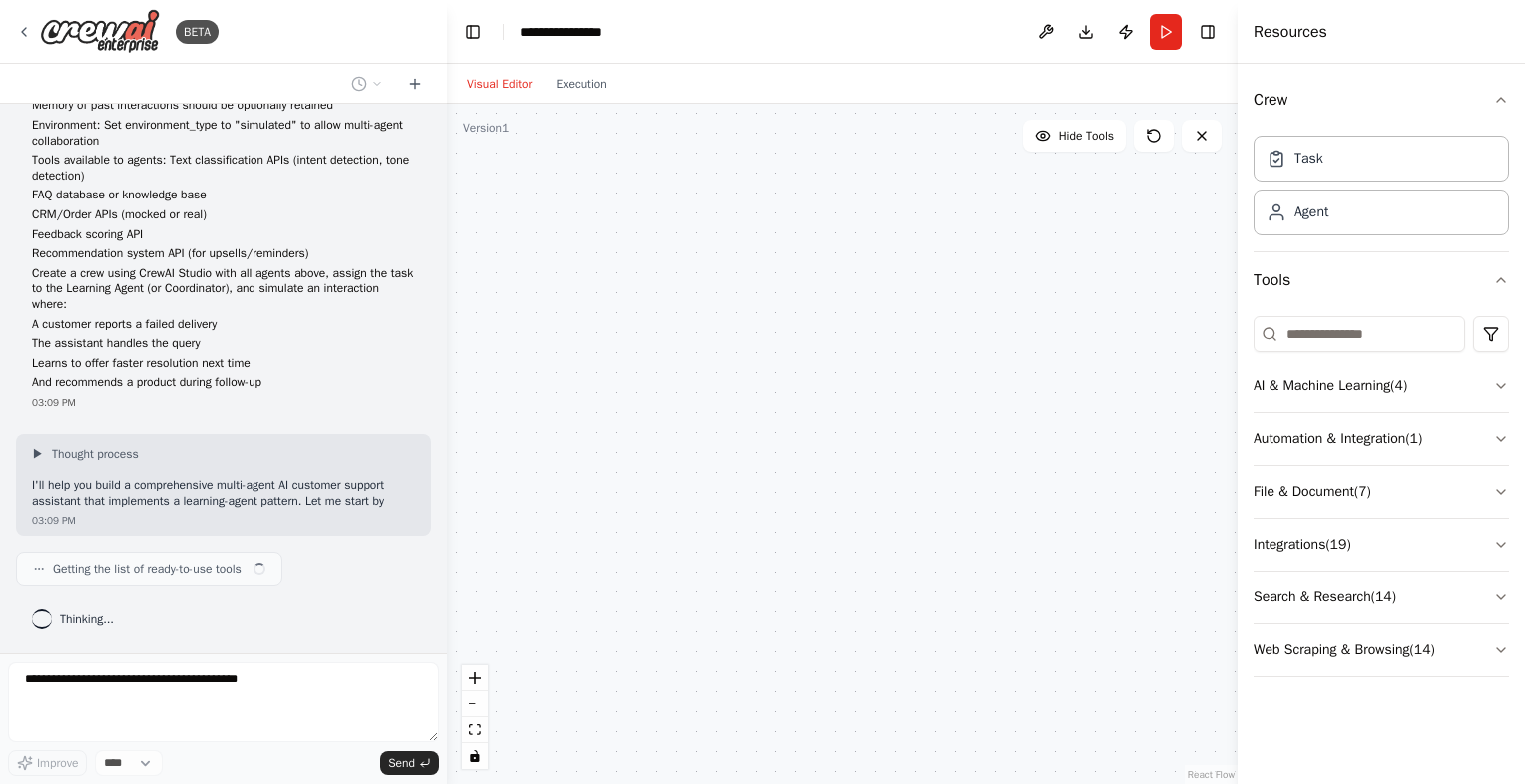 scroll, scrollTop: 1044, scrollLeft: 0, axis: vertical 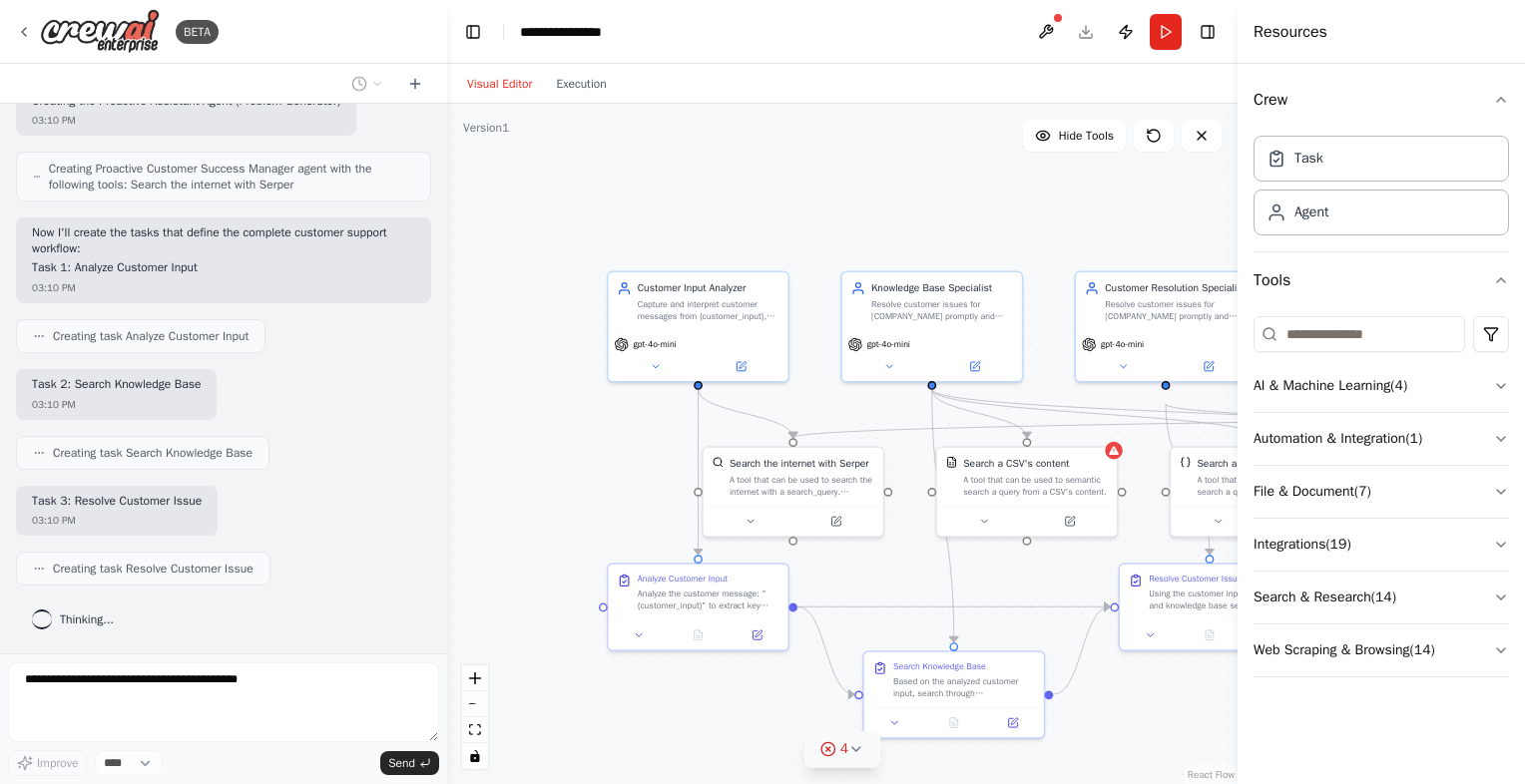 click 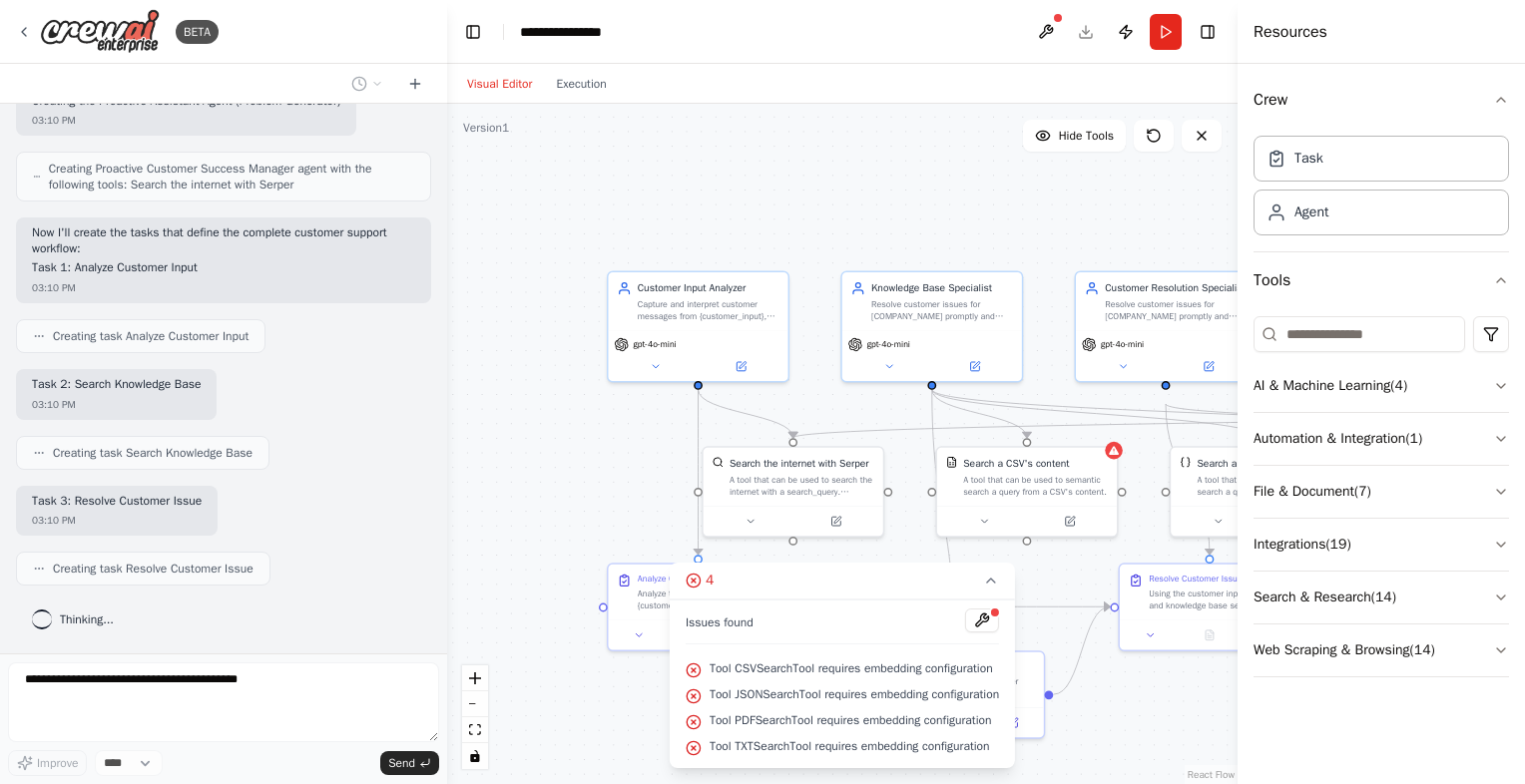 click on "Tool CSVSearchTool requires embedding configuration" at bounding box center (851, 668) 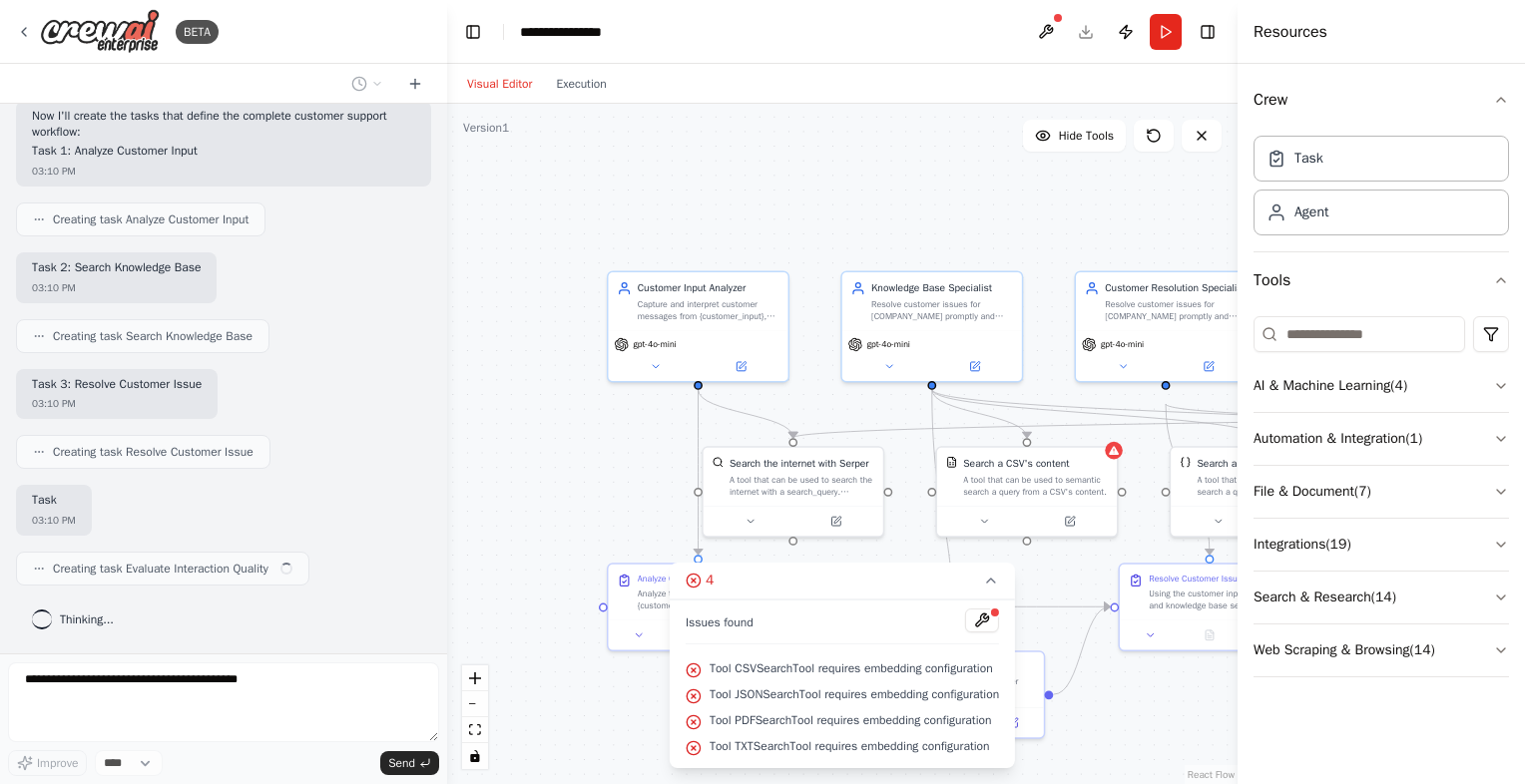 scroll, scrollTop: 2466, scrollLeft: 0, axis: vertical 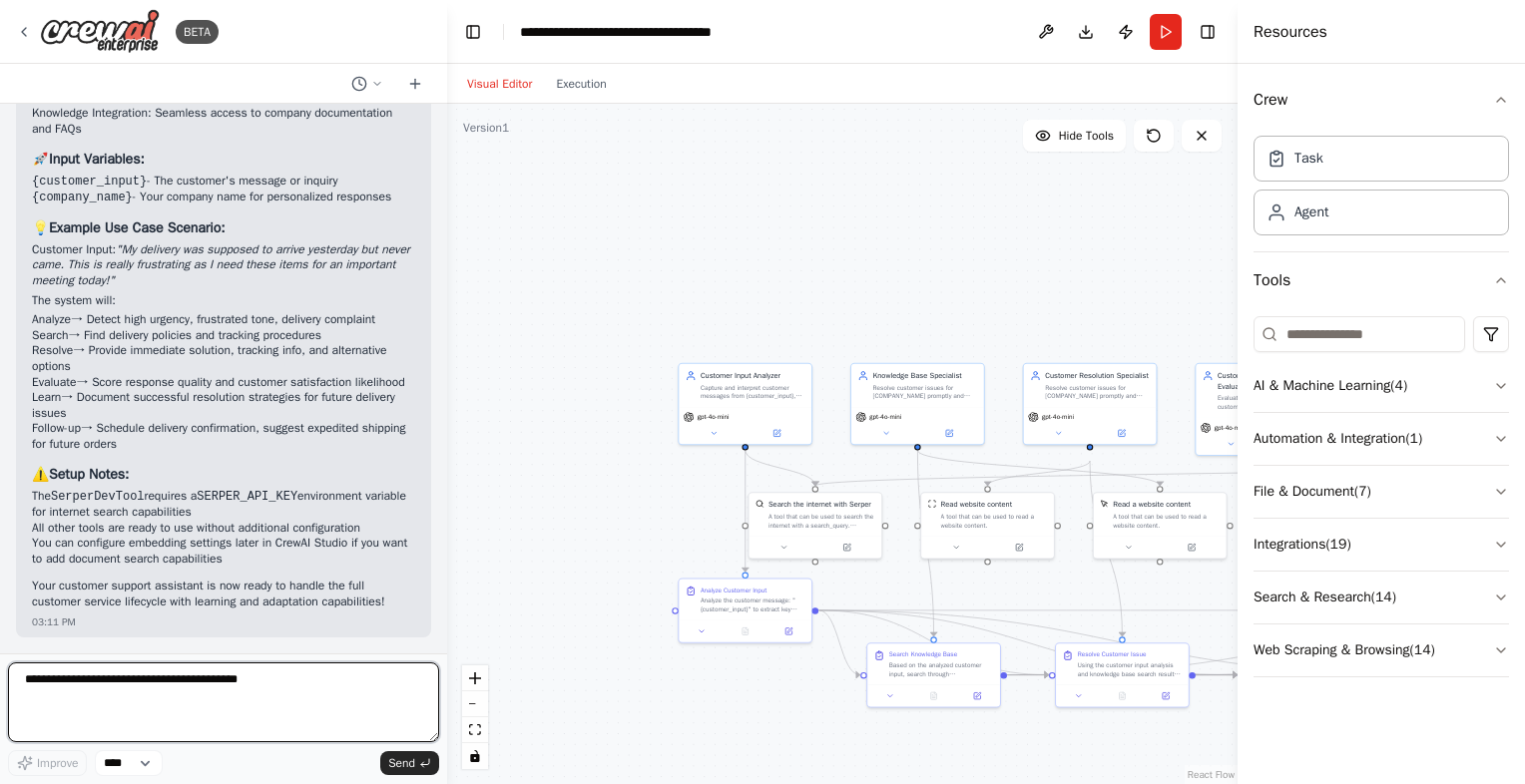 click at bounding box center [224, 702] 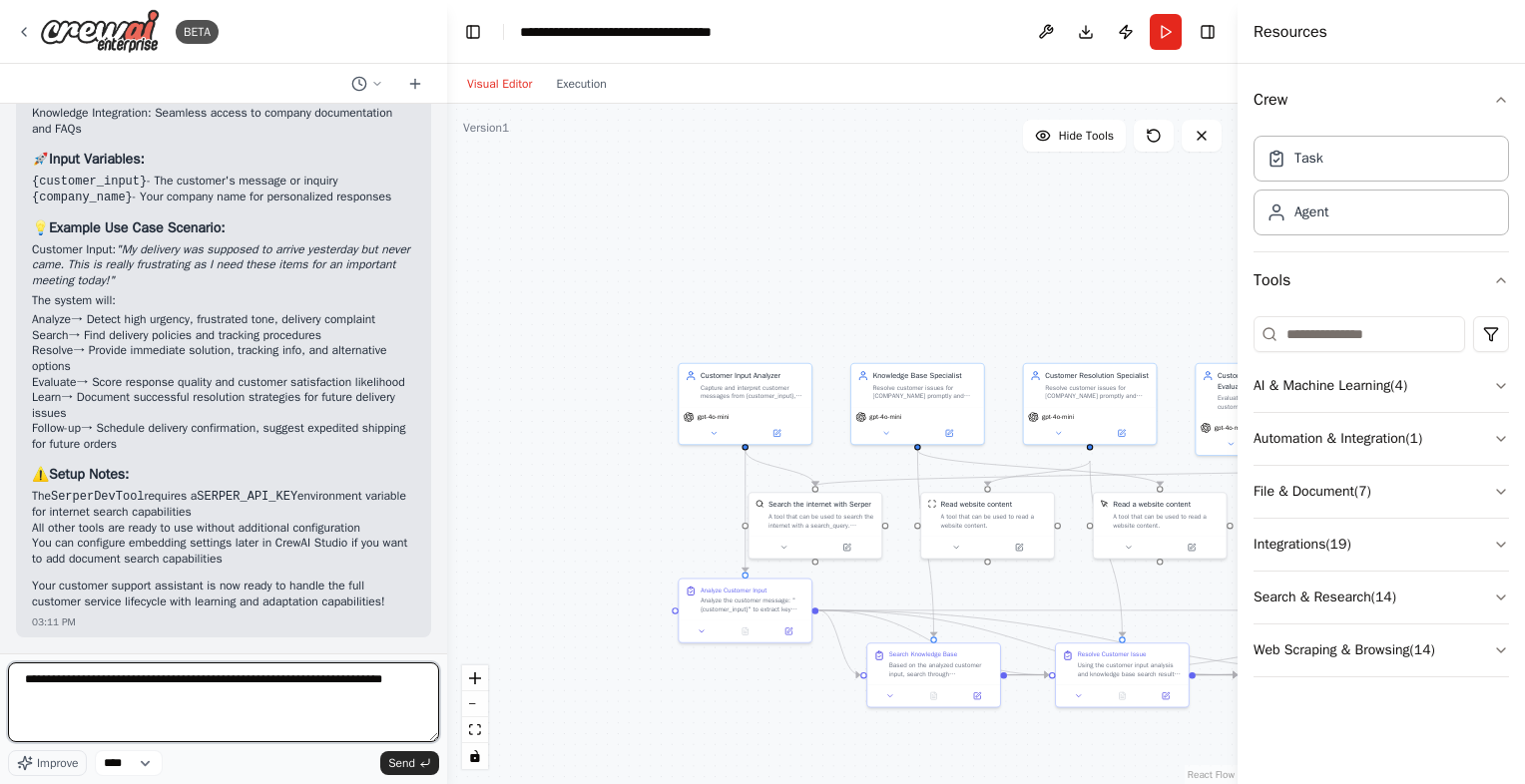 type on "**********" 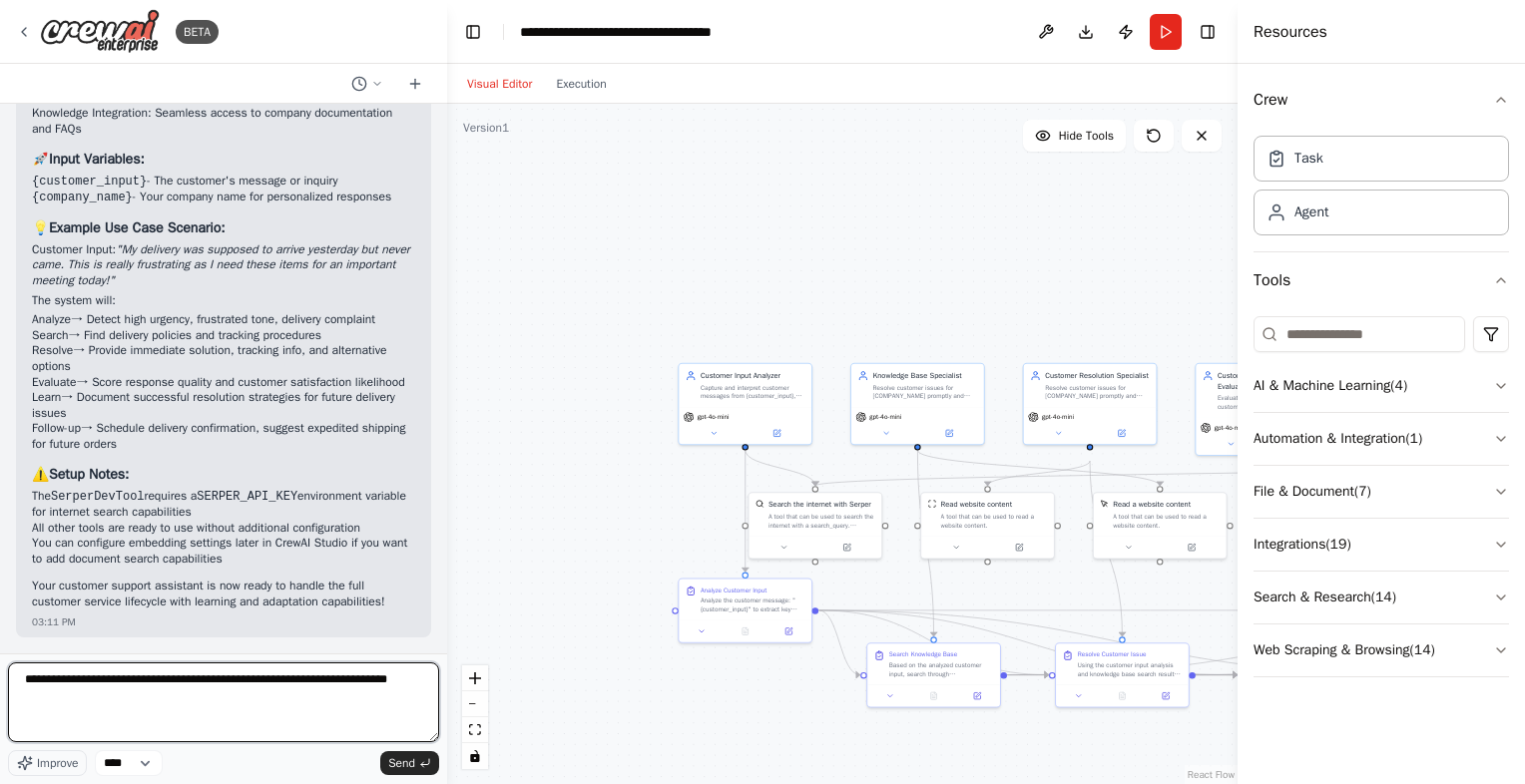 type 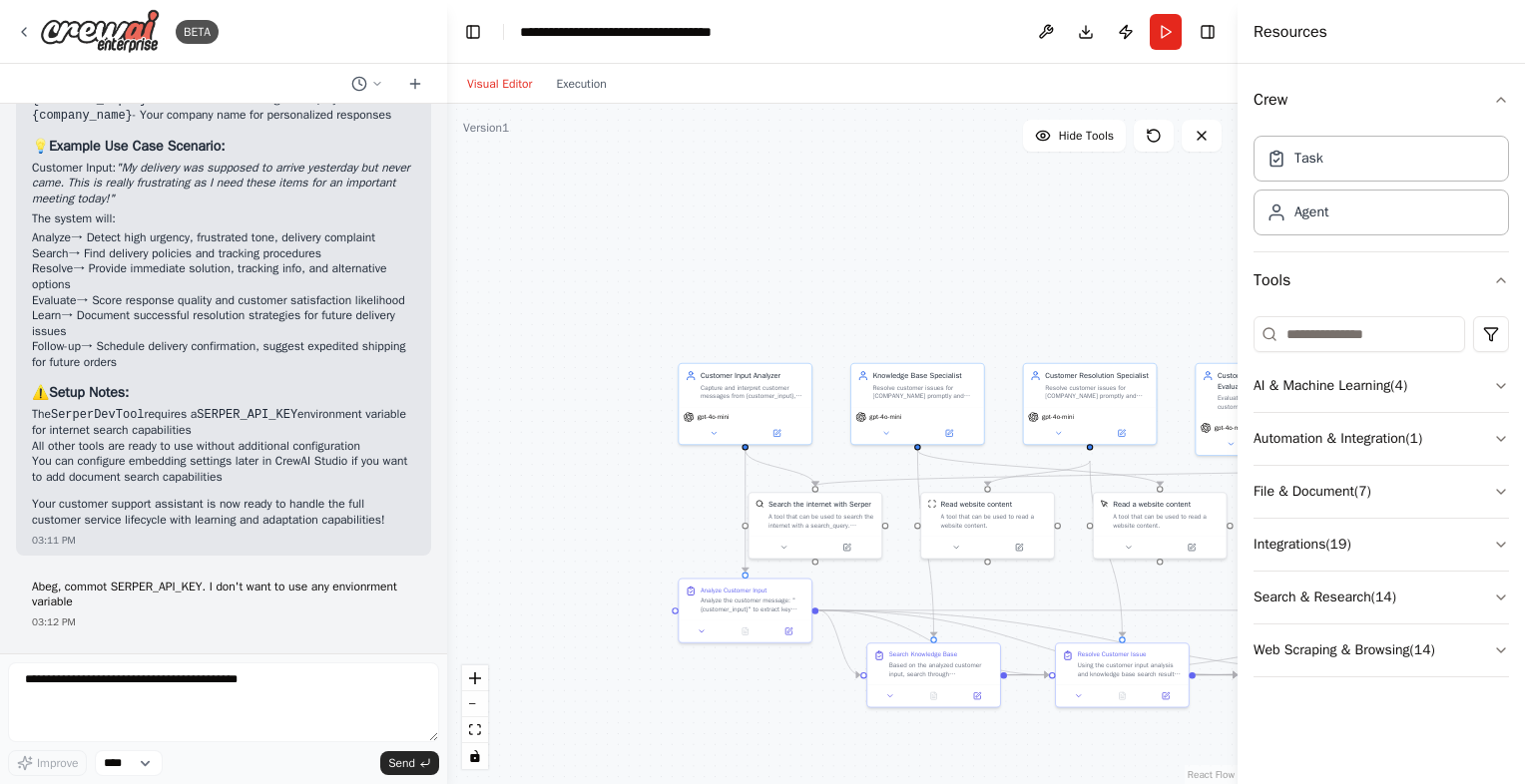 scroll, scrollTop: 4923, scrollLeft: 0, axis: vertical 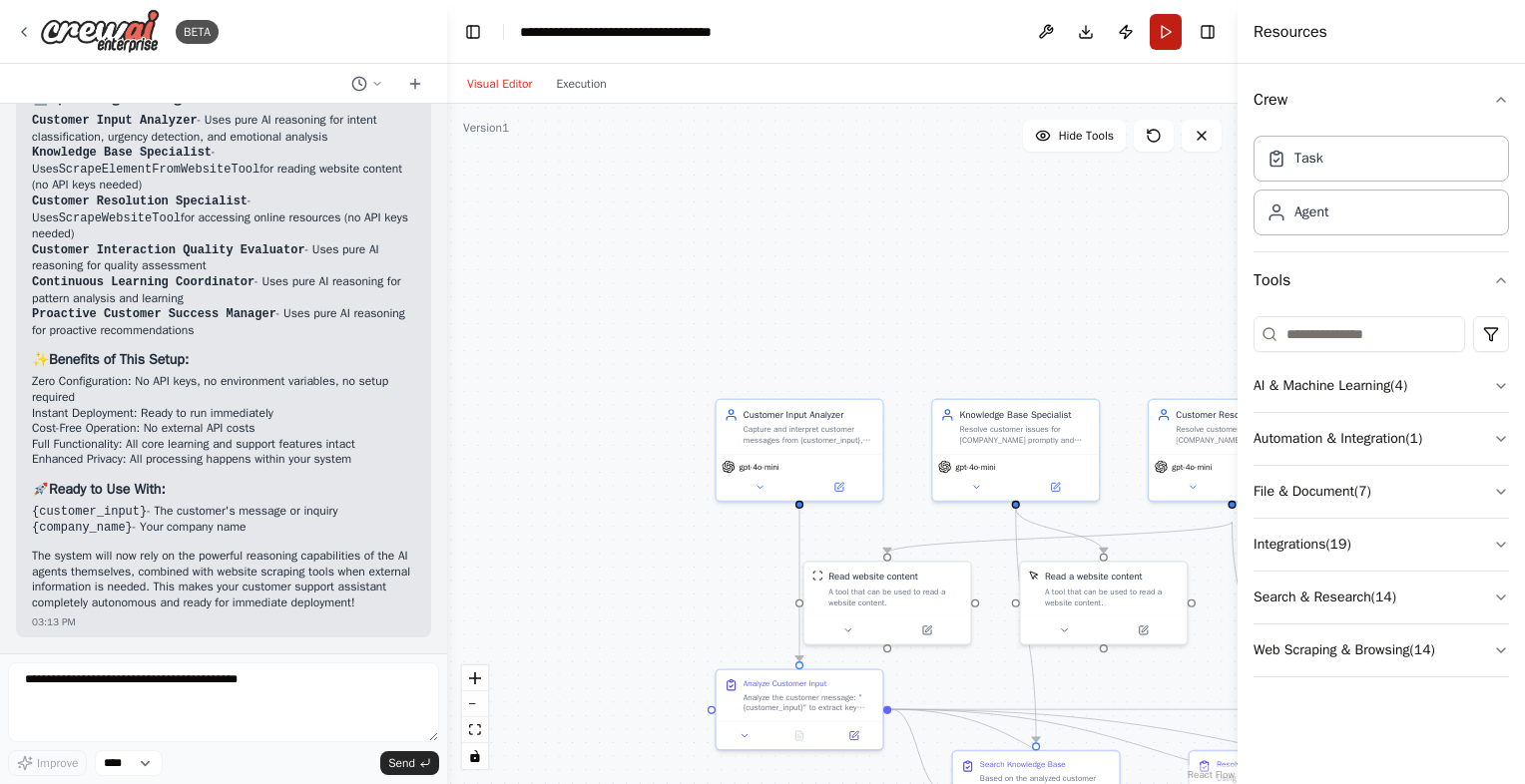 click on "Run" at bounding box center (1166, 32) 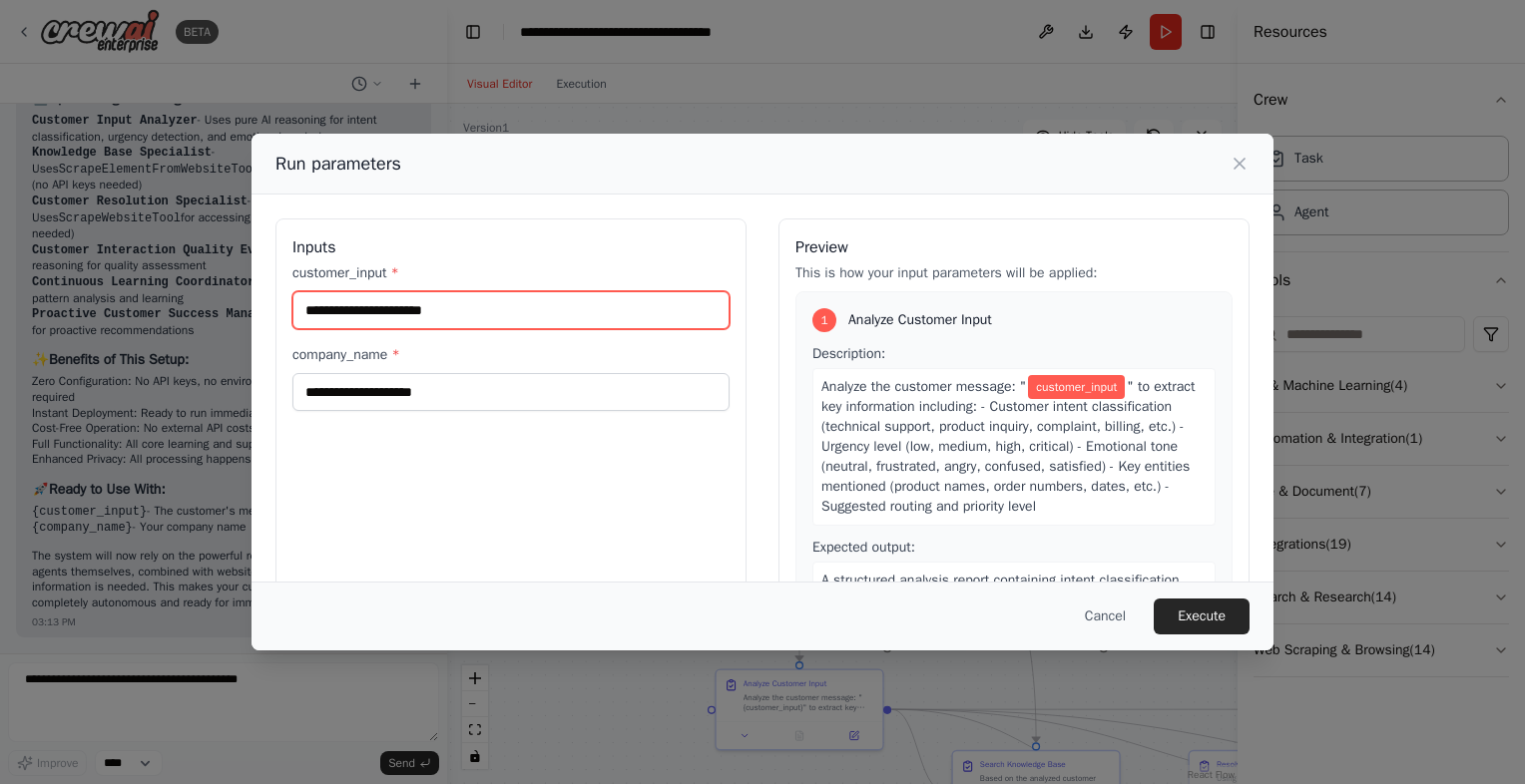 click on "customer_input *" at bounding box center (511, 310) 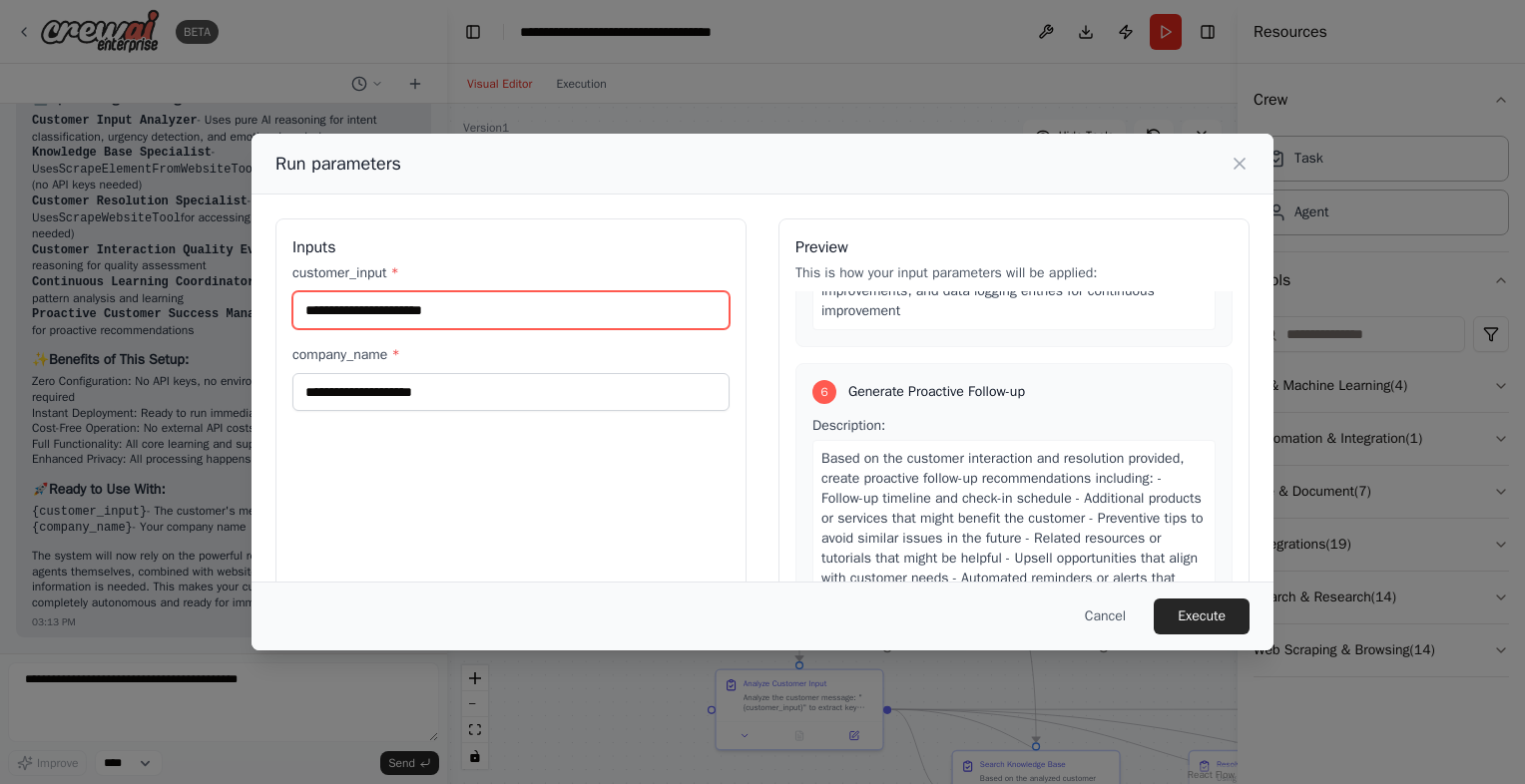 scroll, scrollTop: 2158, scrollLeft: 0, axis: vertical 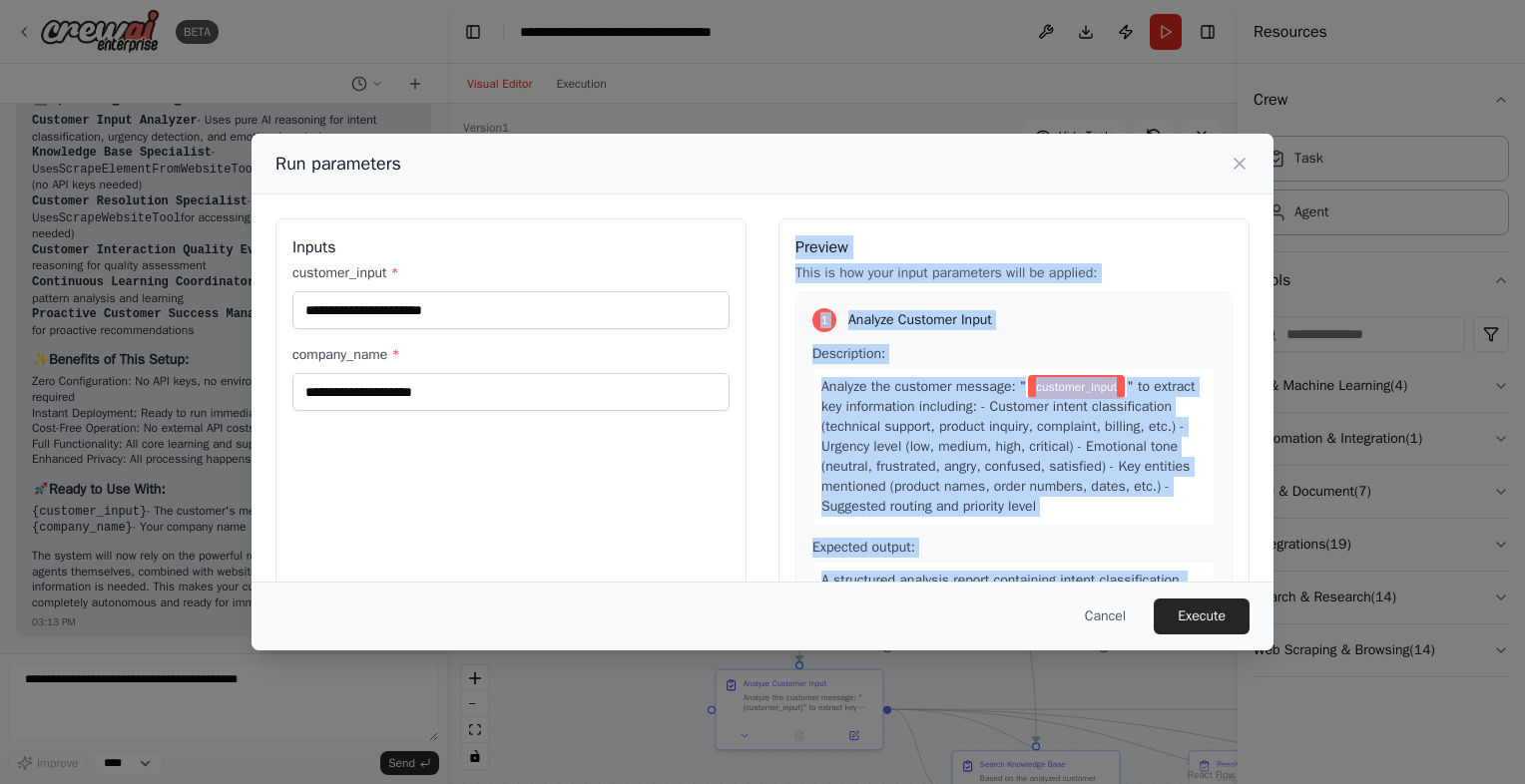 drag, startPoint x: 956, startPoint y: 520, endPoint x: 786, endPoint y: 197, distance: 365.0055 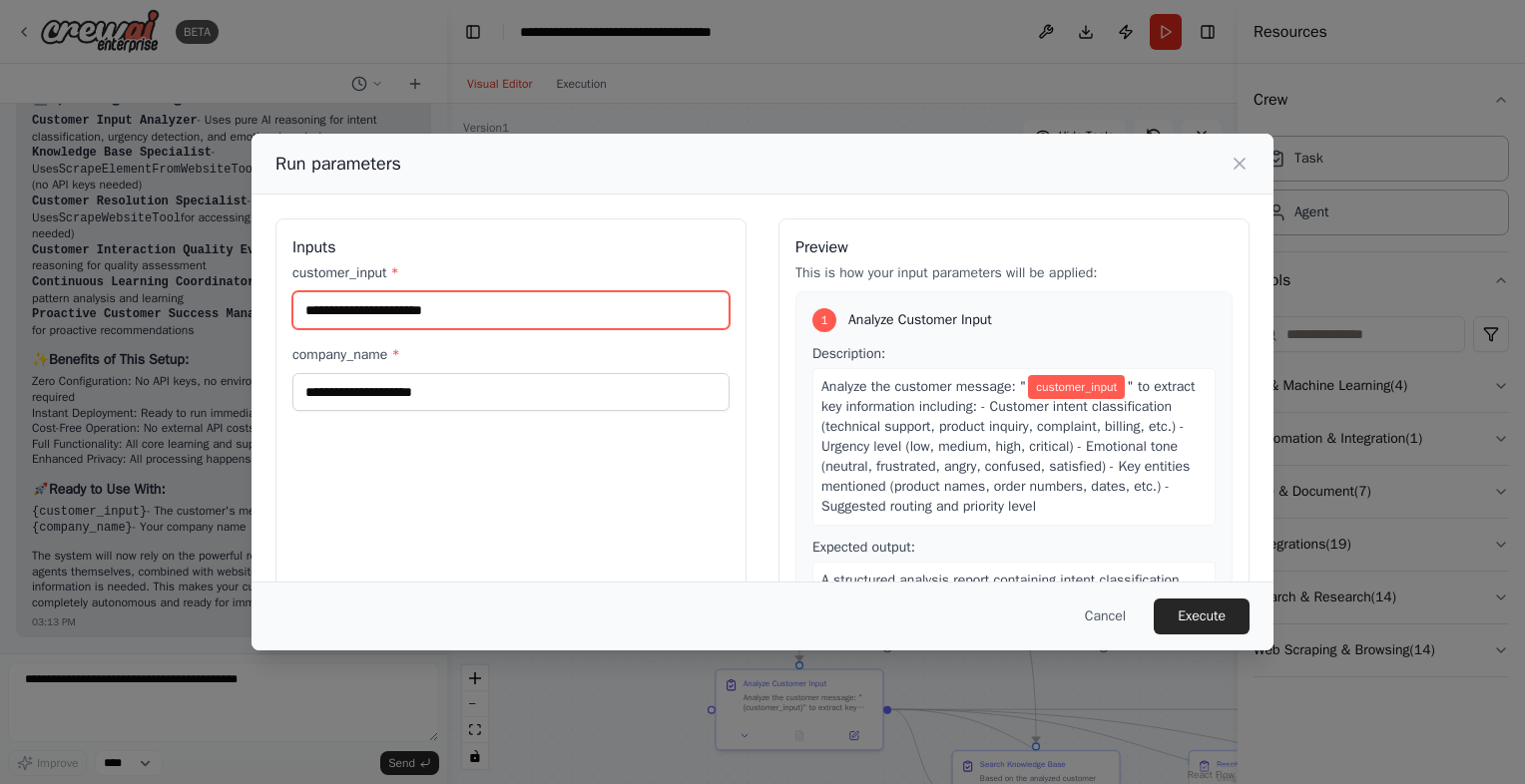 click on "customer_input *" at bounding box center [511, 310] 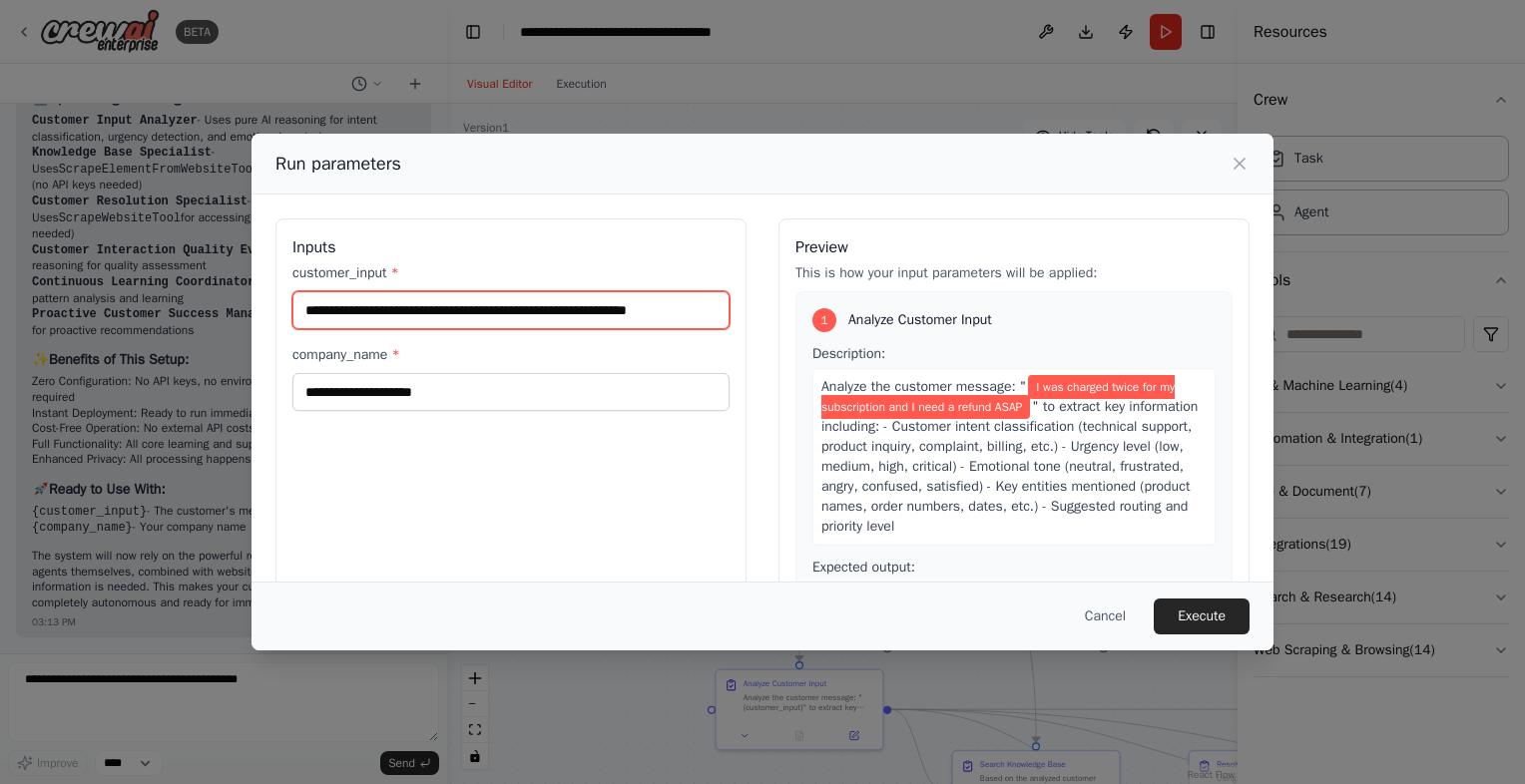 type on "**********" 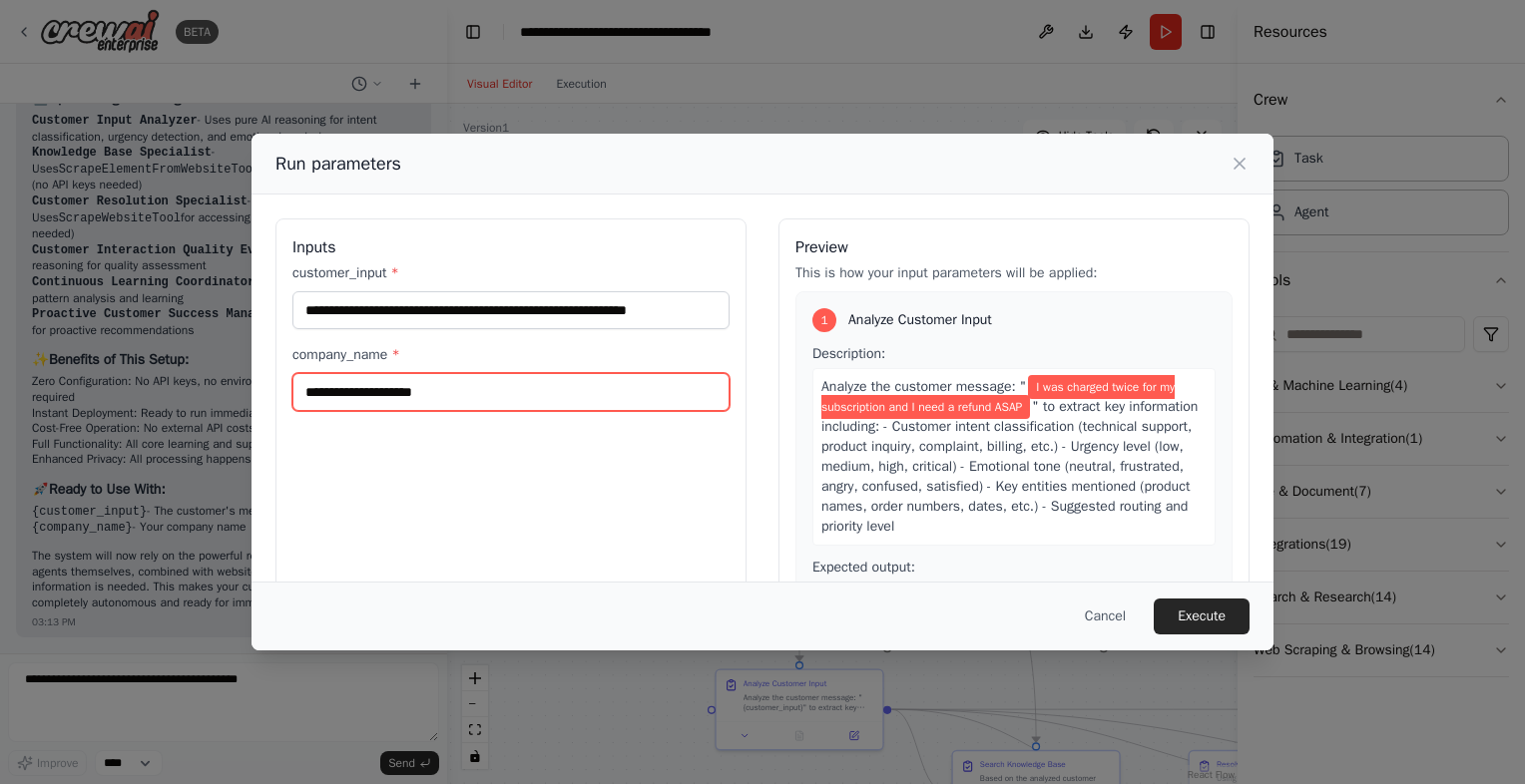 click on "company_name *" at bounding box center [511, 392] 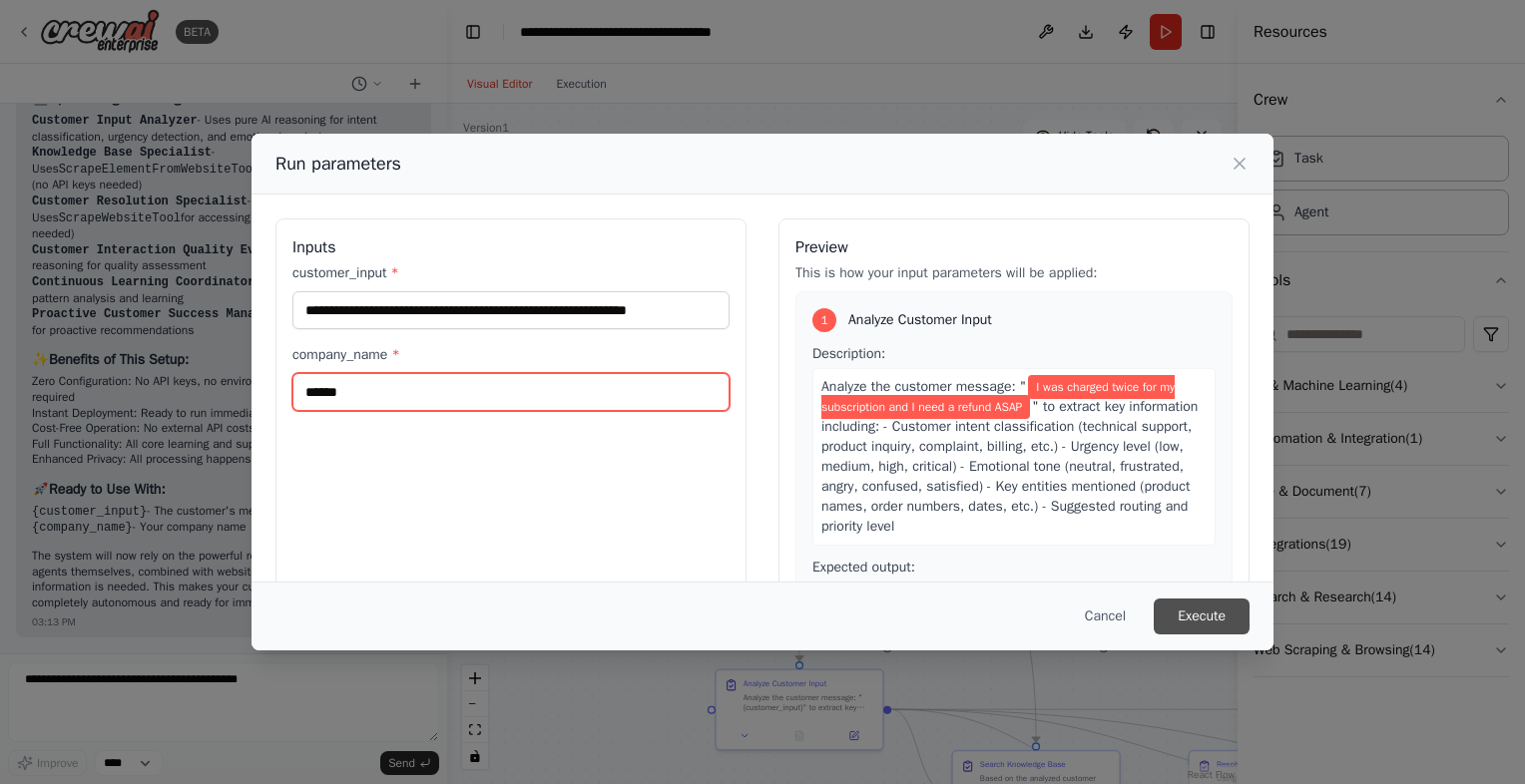 type on "******" 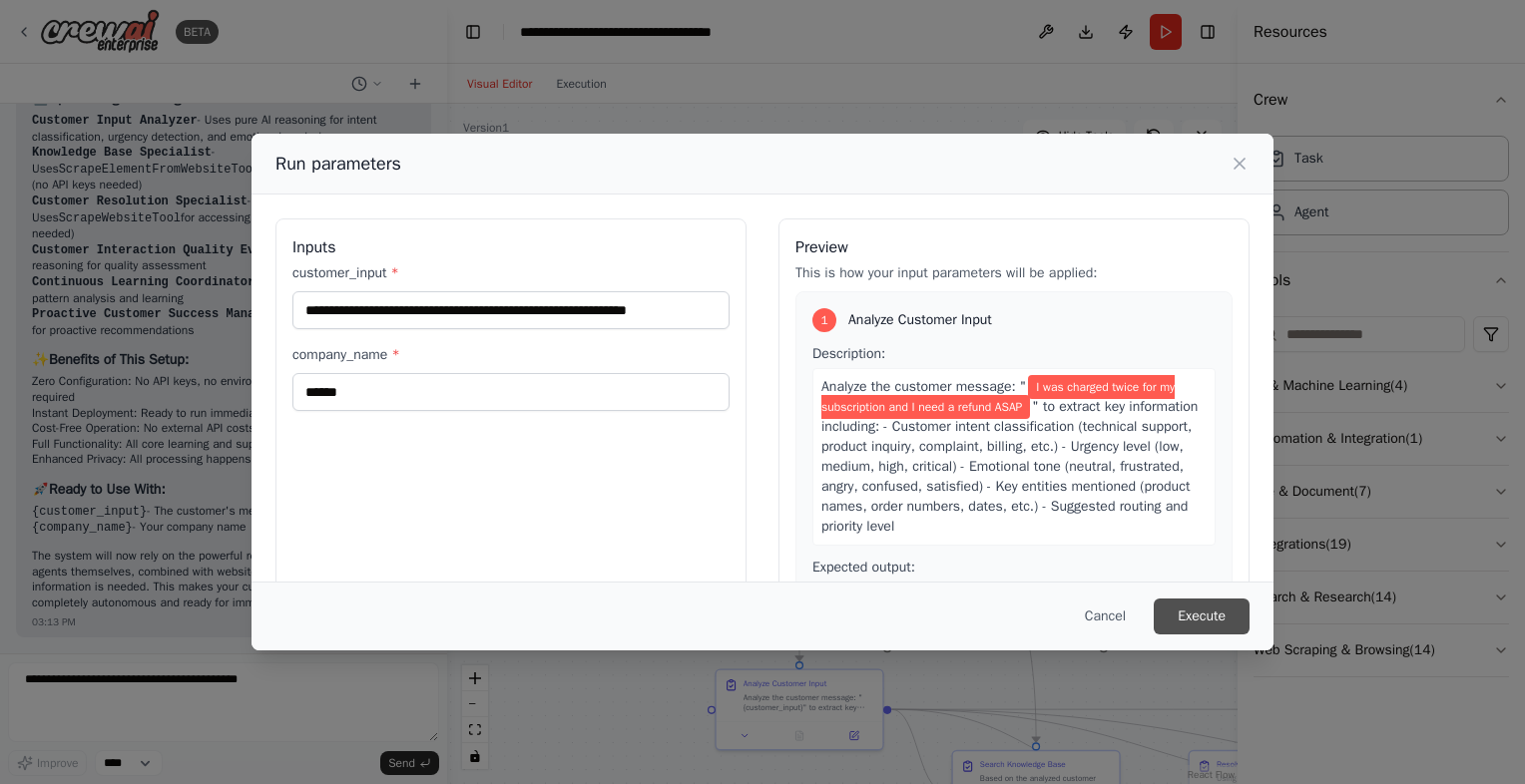 click on "Execute" at bounding box center [1202, 616] 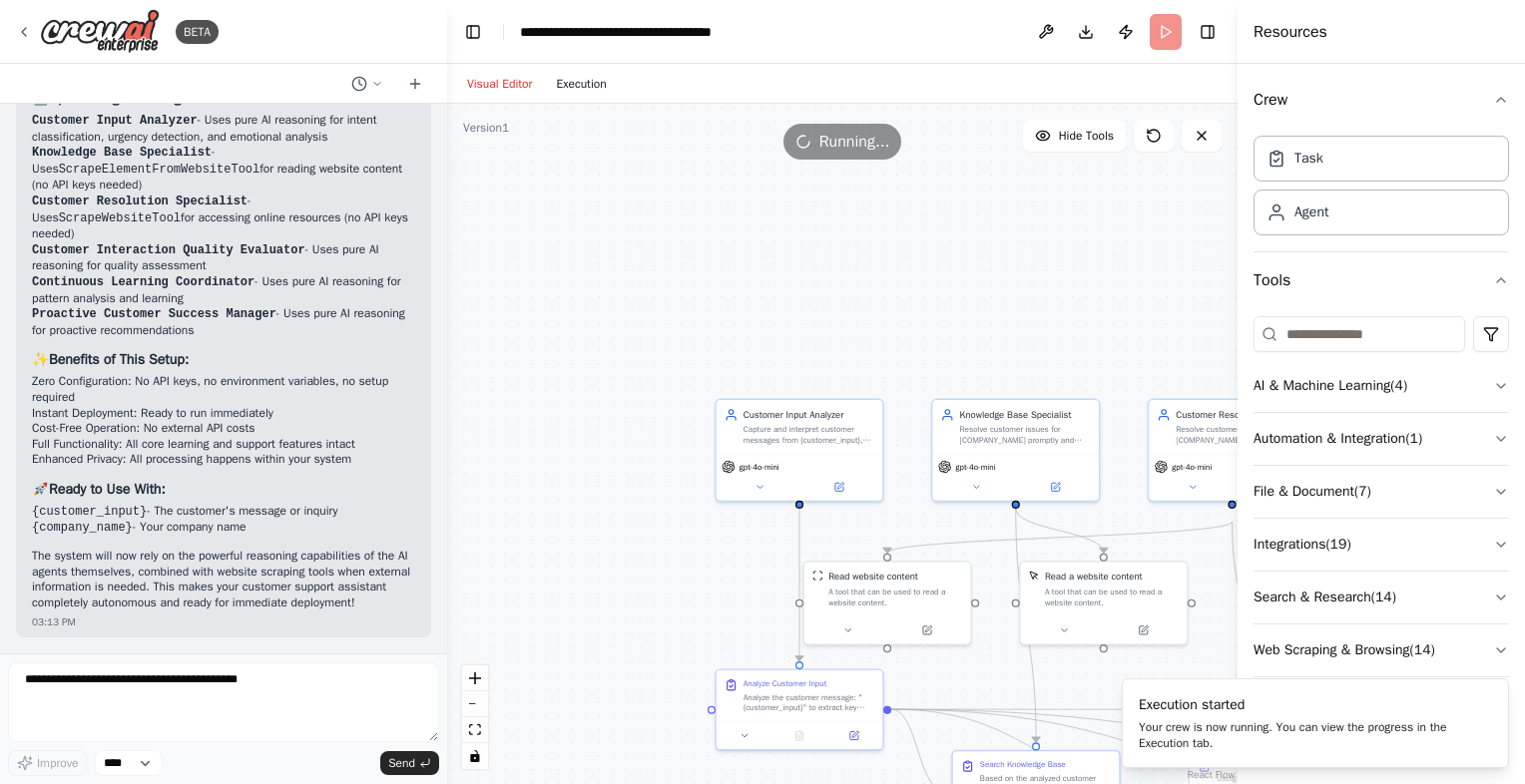 click on "Execution" at bounding box center (581, 84) 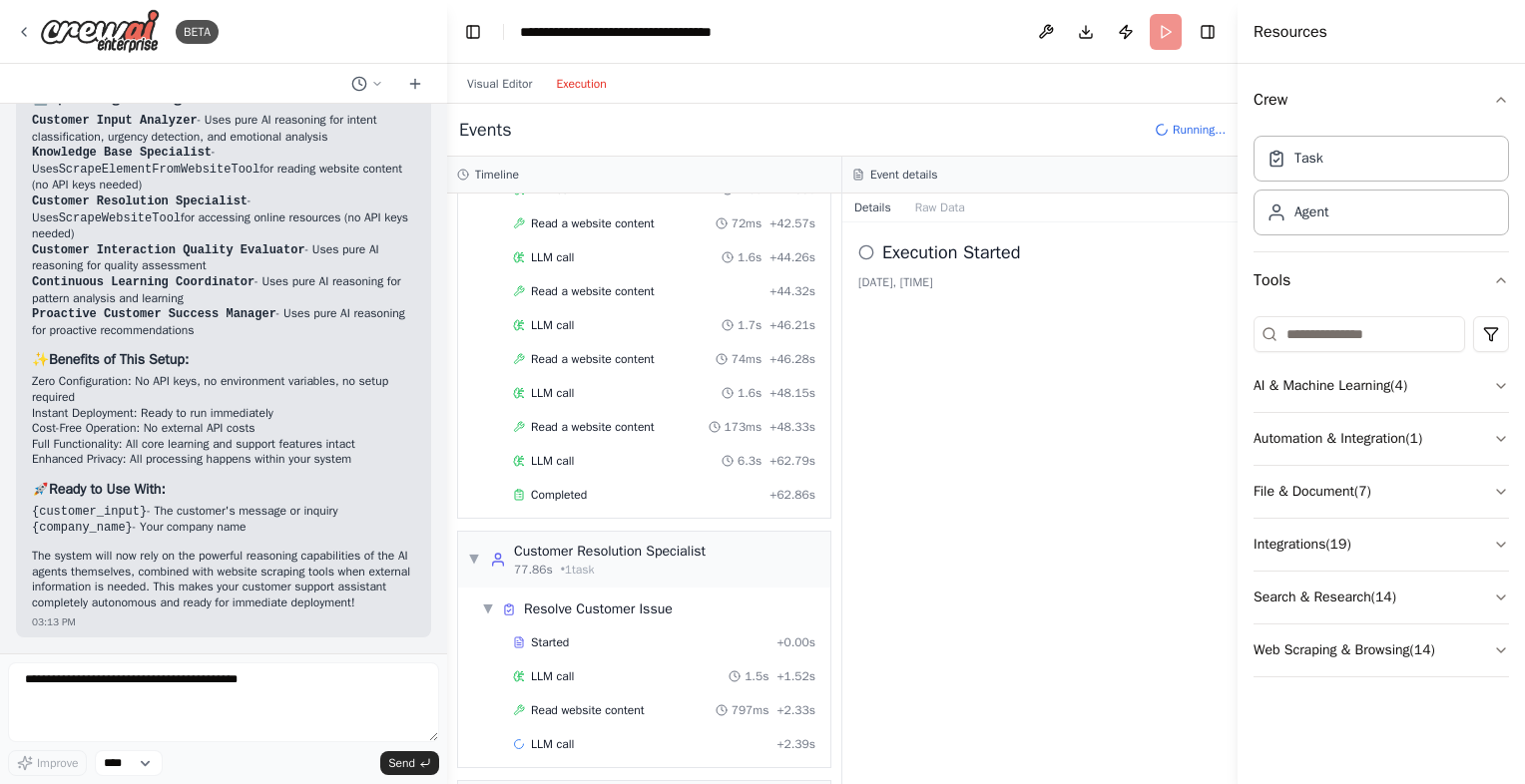 scroll, scrollTop: 1833, scrollLeft: 0, axis: vertical 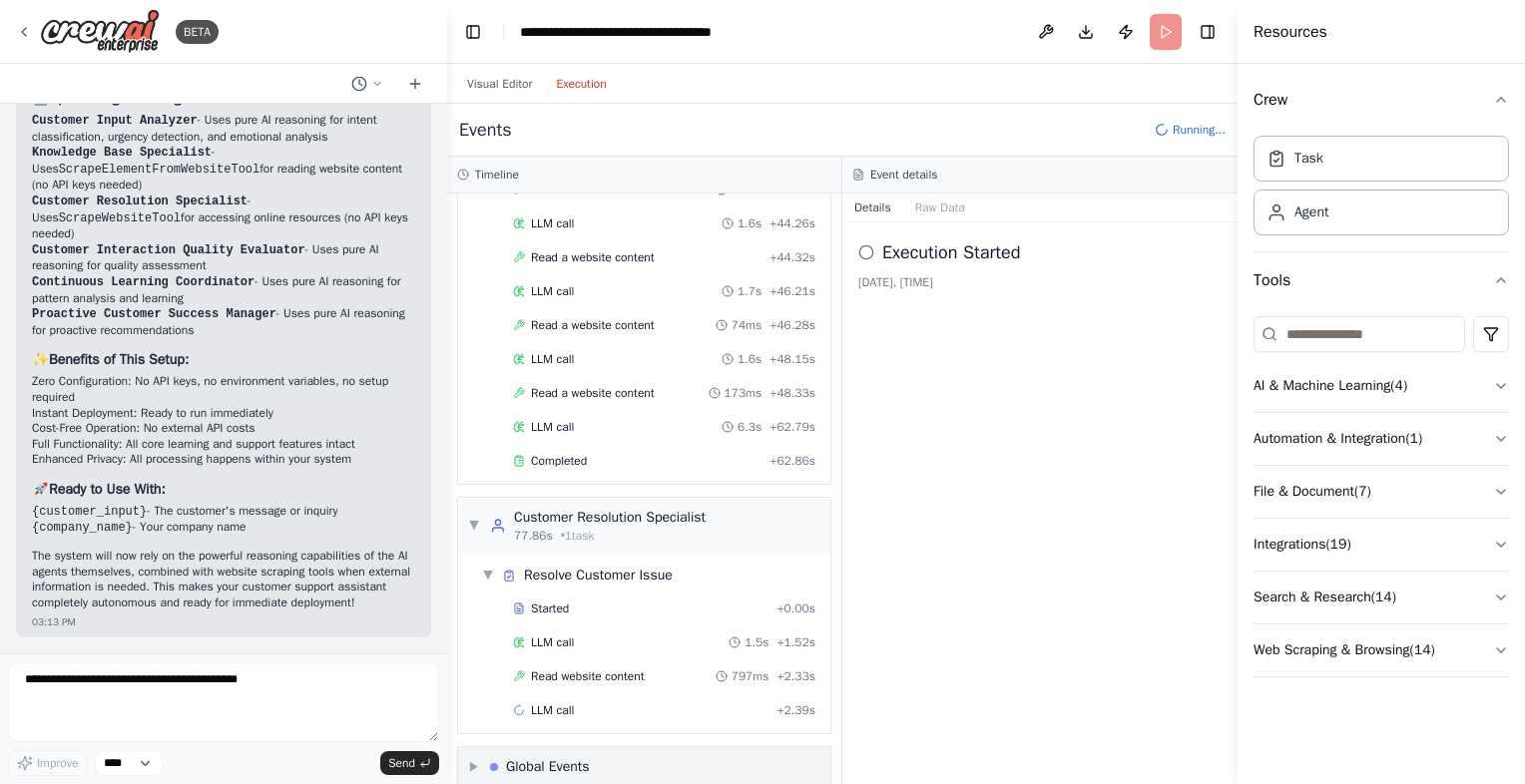 click on "▶ Global Events" at bounding box center [644, 767] 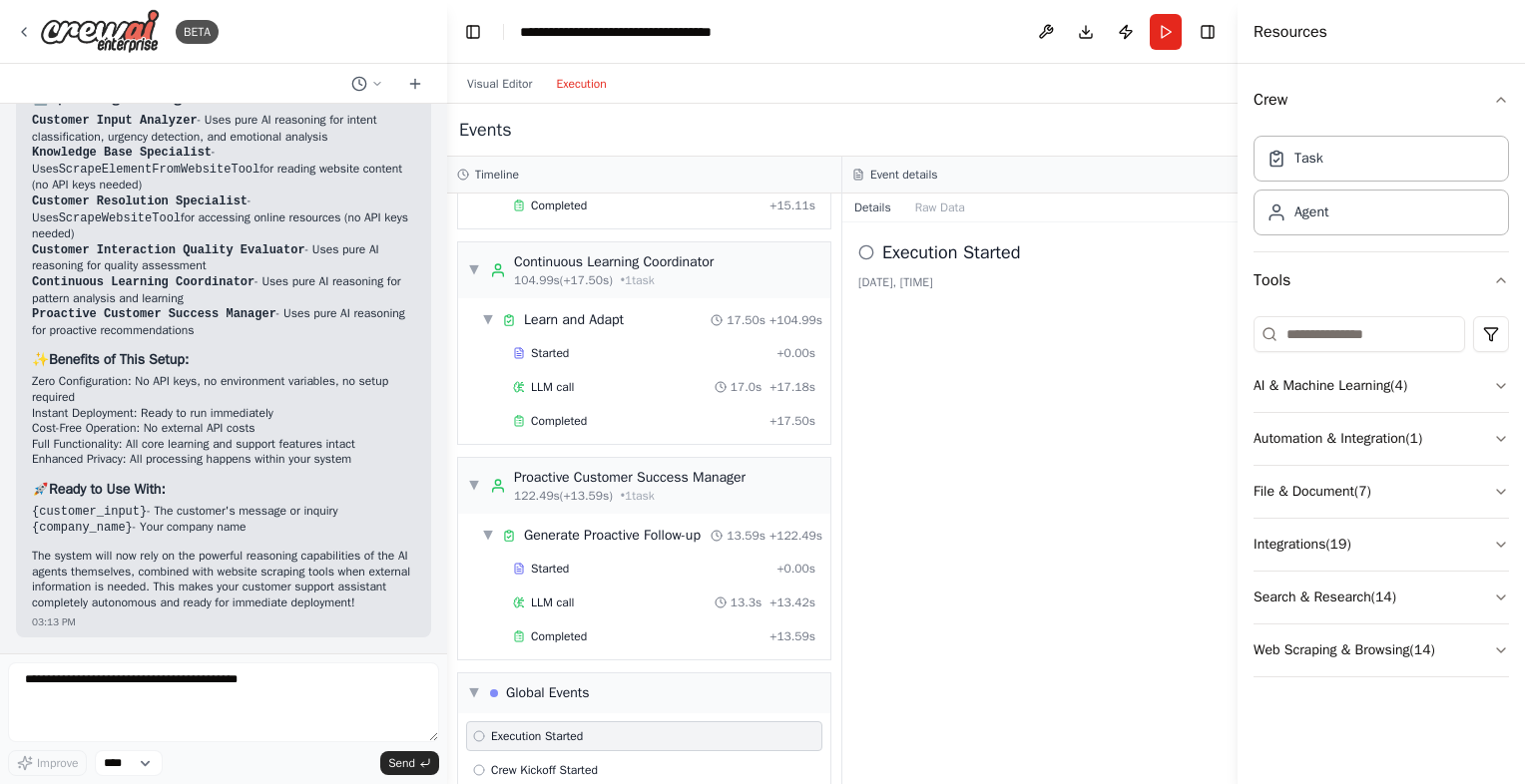 scroll, scrollTop: 2708, scrollLeft: 0, axis: vertical 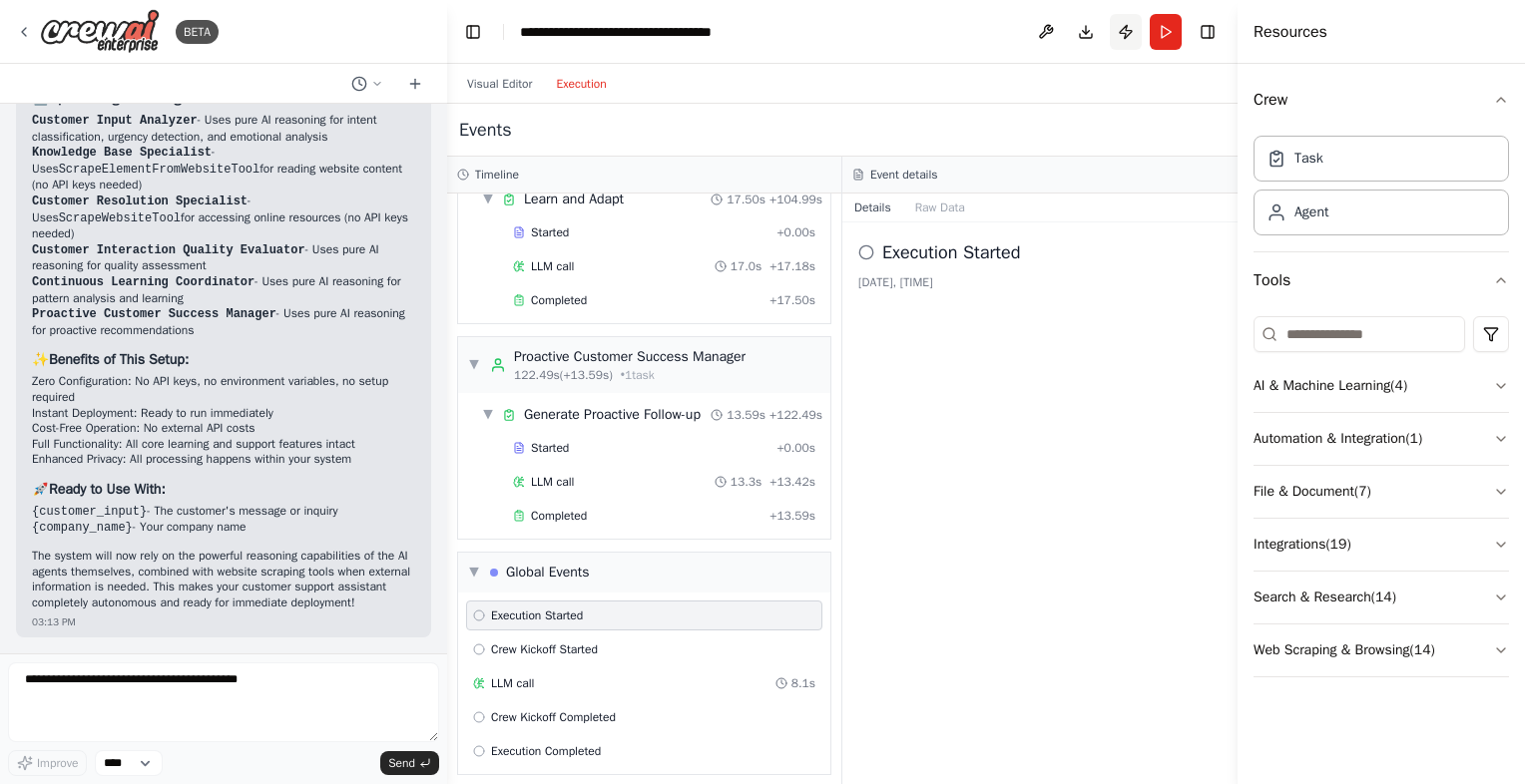 click on "Publish" at bounding box center (1126, 32) 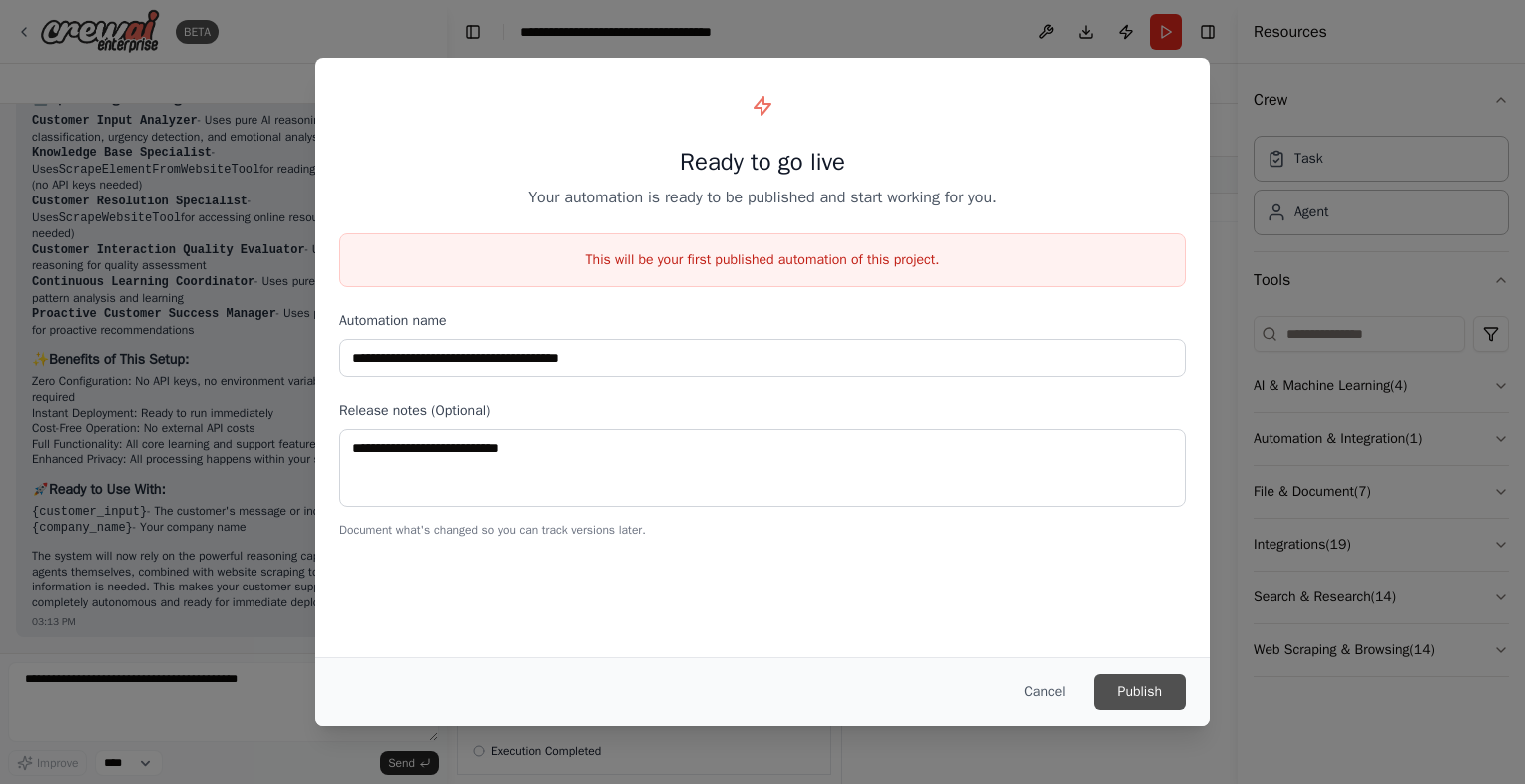 click on "Publish" at bounding box center [1140, 692] 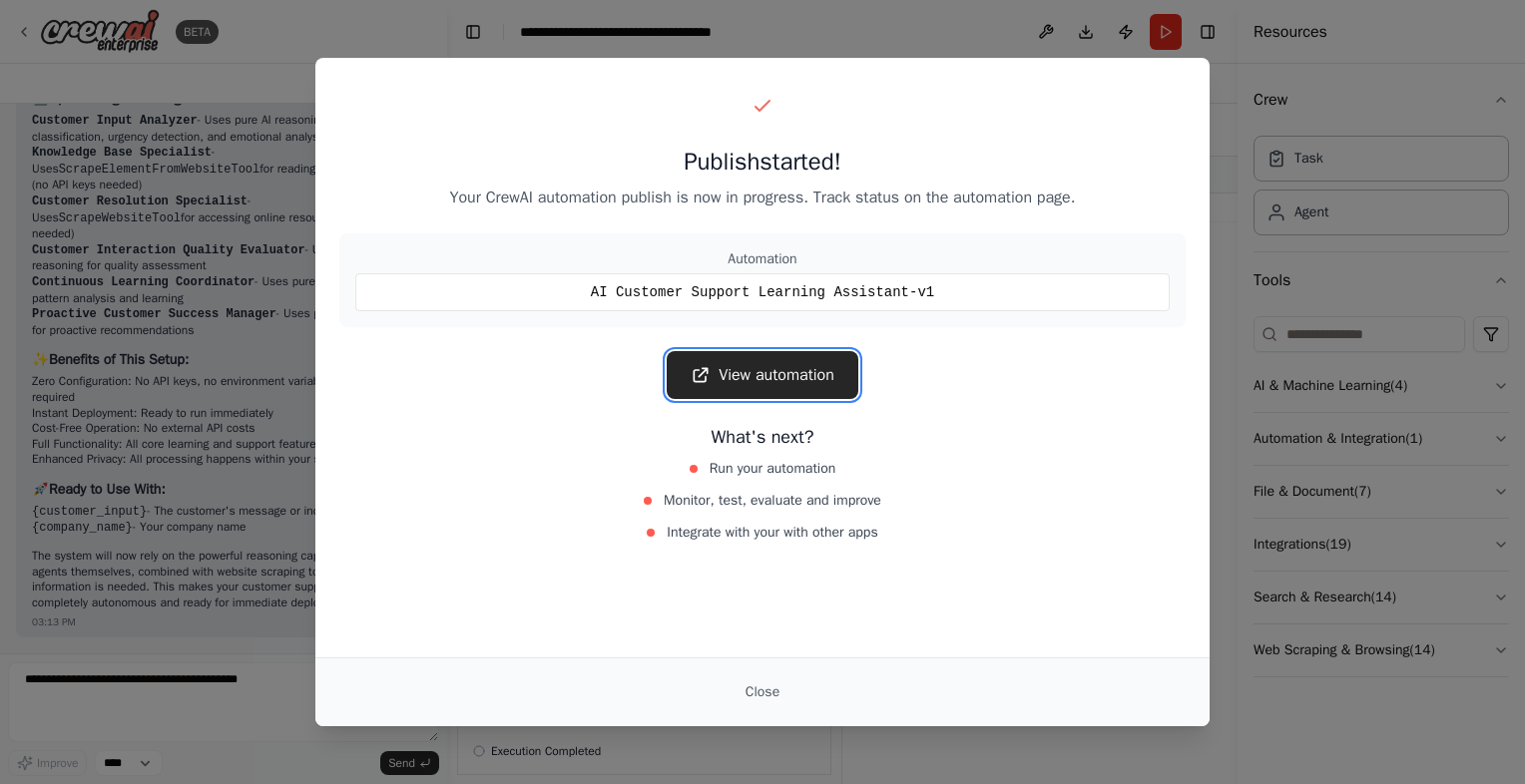 click on "View automation" at bounding box center (762, 375) 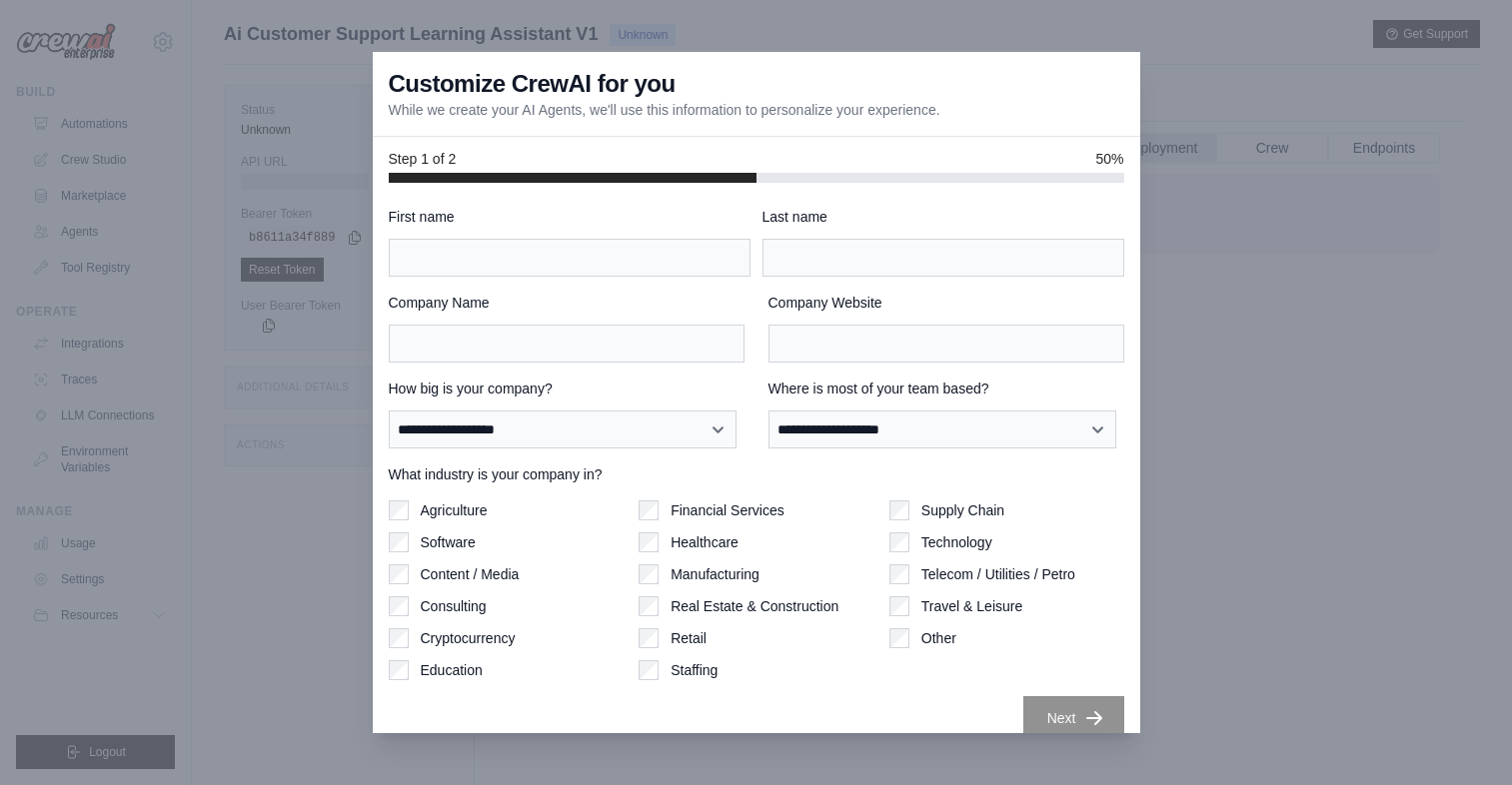 scroll, scrollTop: 84, scrollLeft: 0, axis: vertical 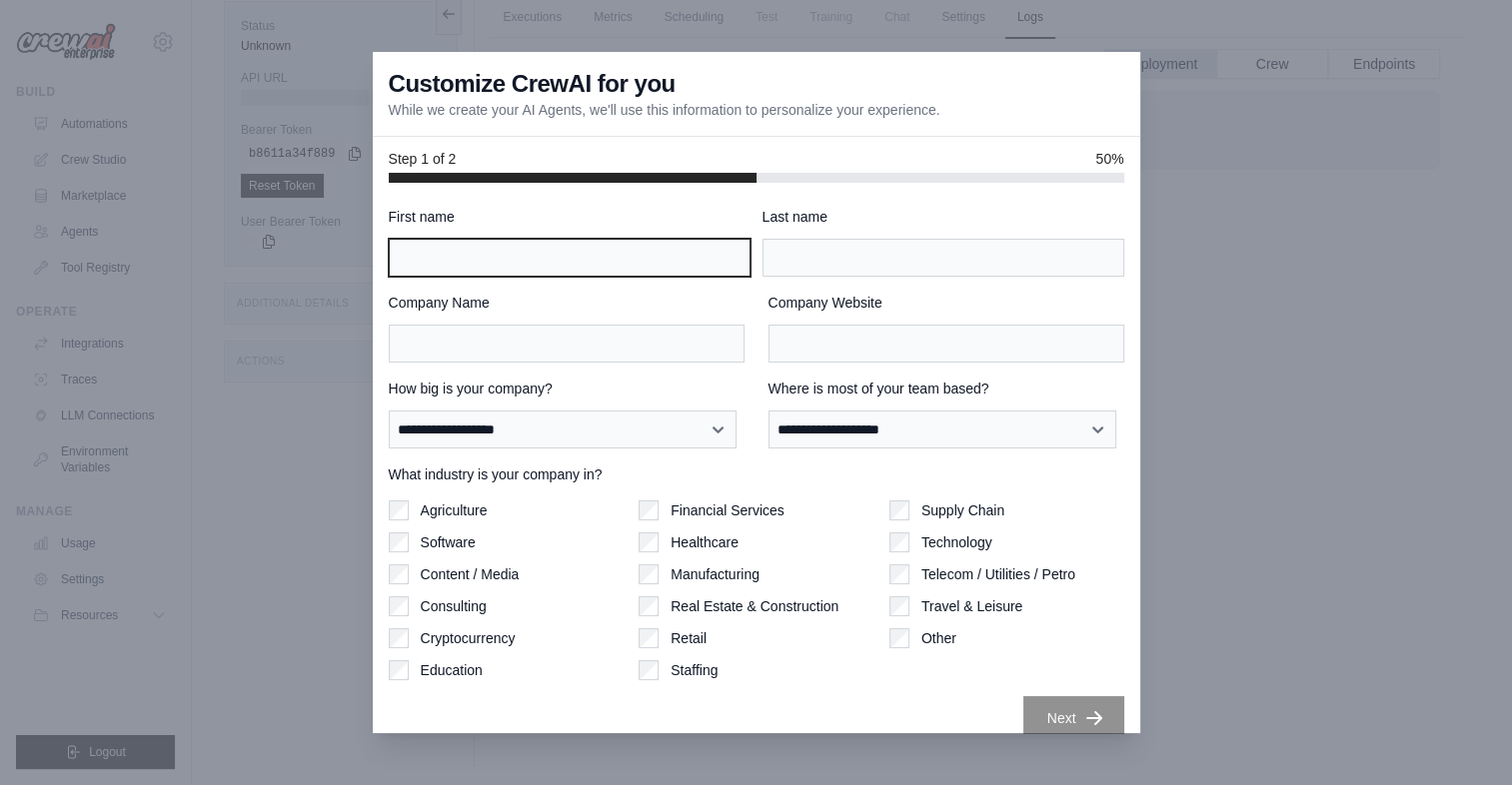 click on "First name" at bounding box center (570, 258) 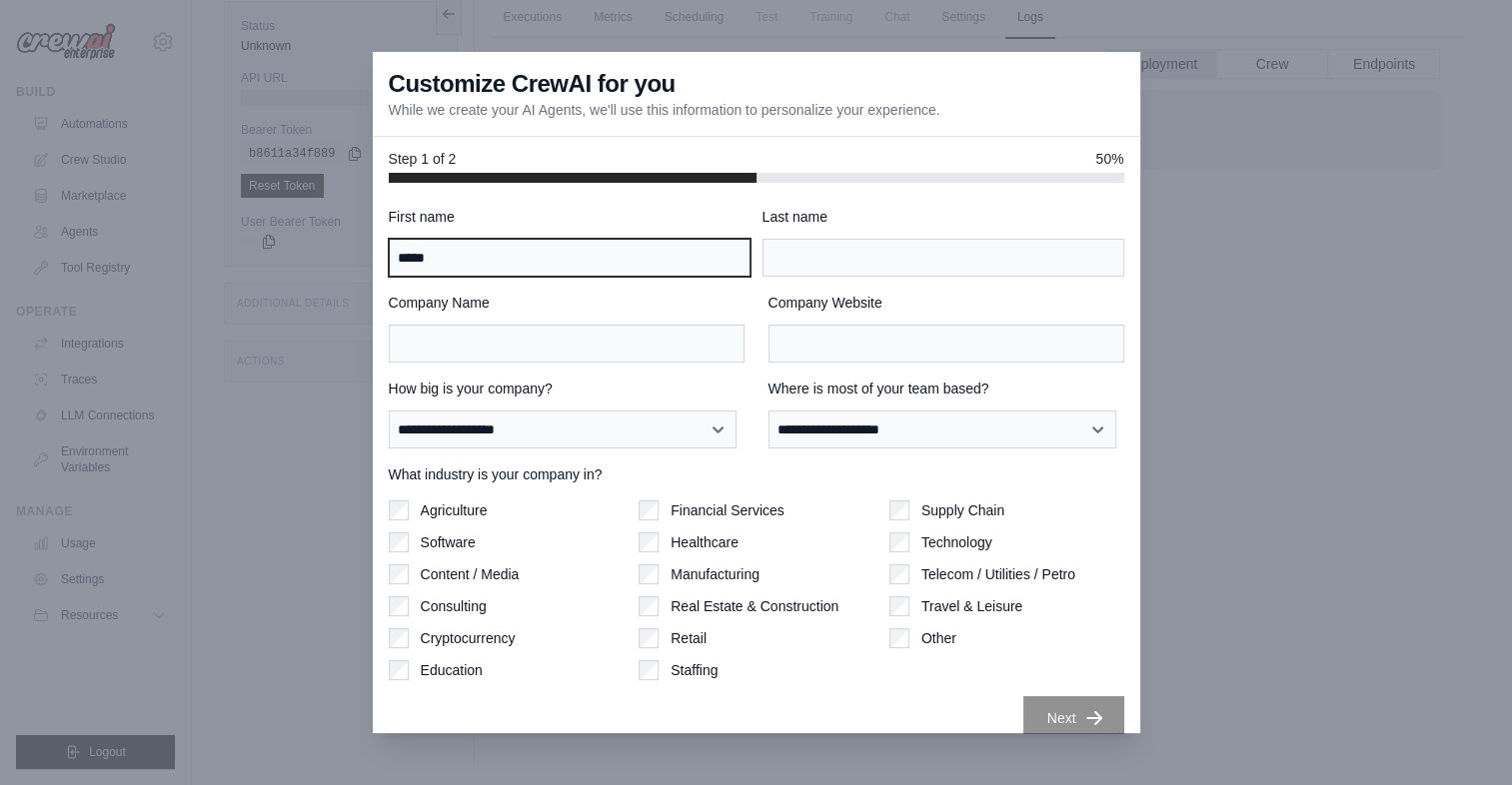 type on "*****" 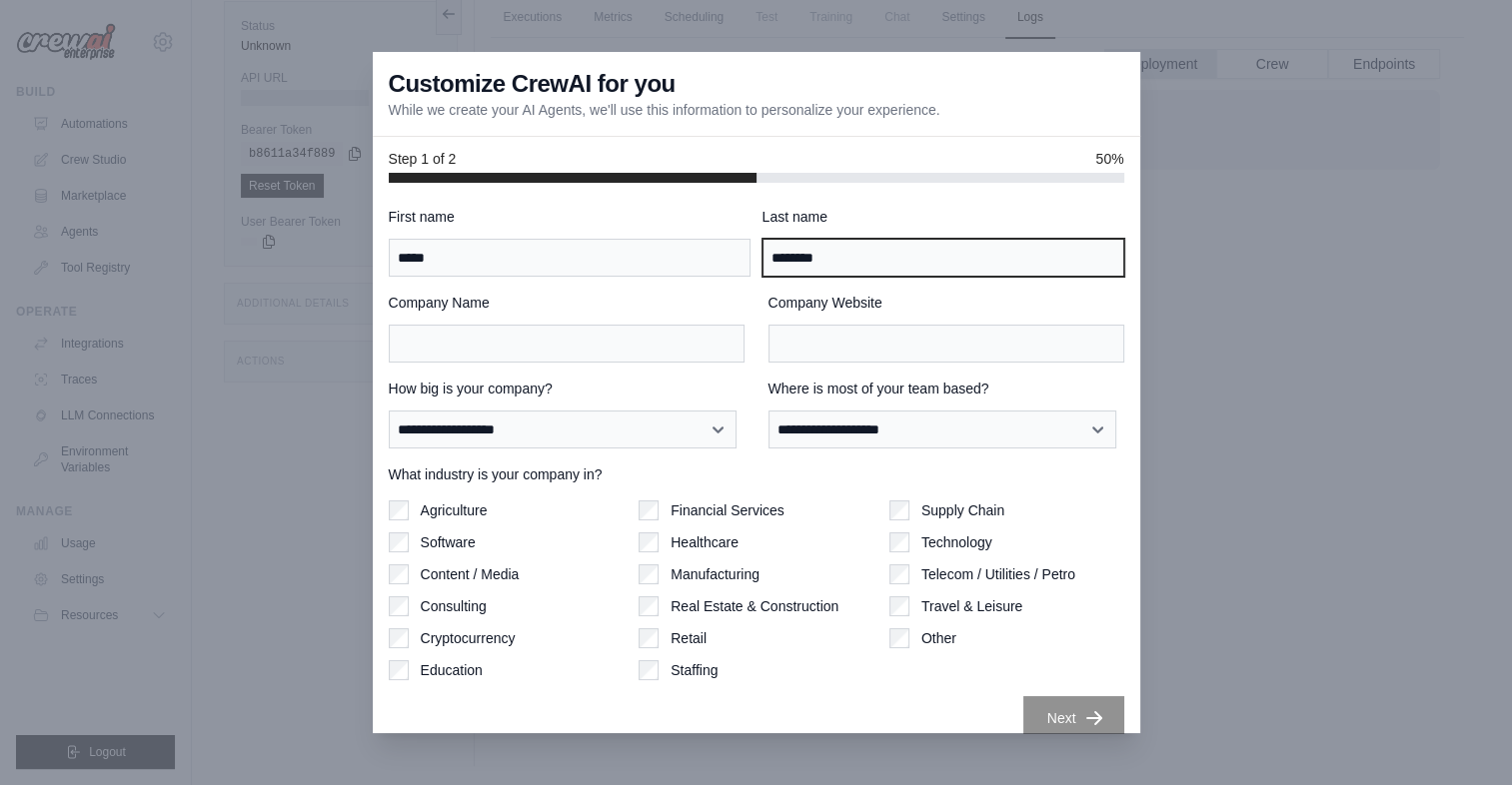 type on "********" 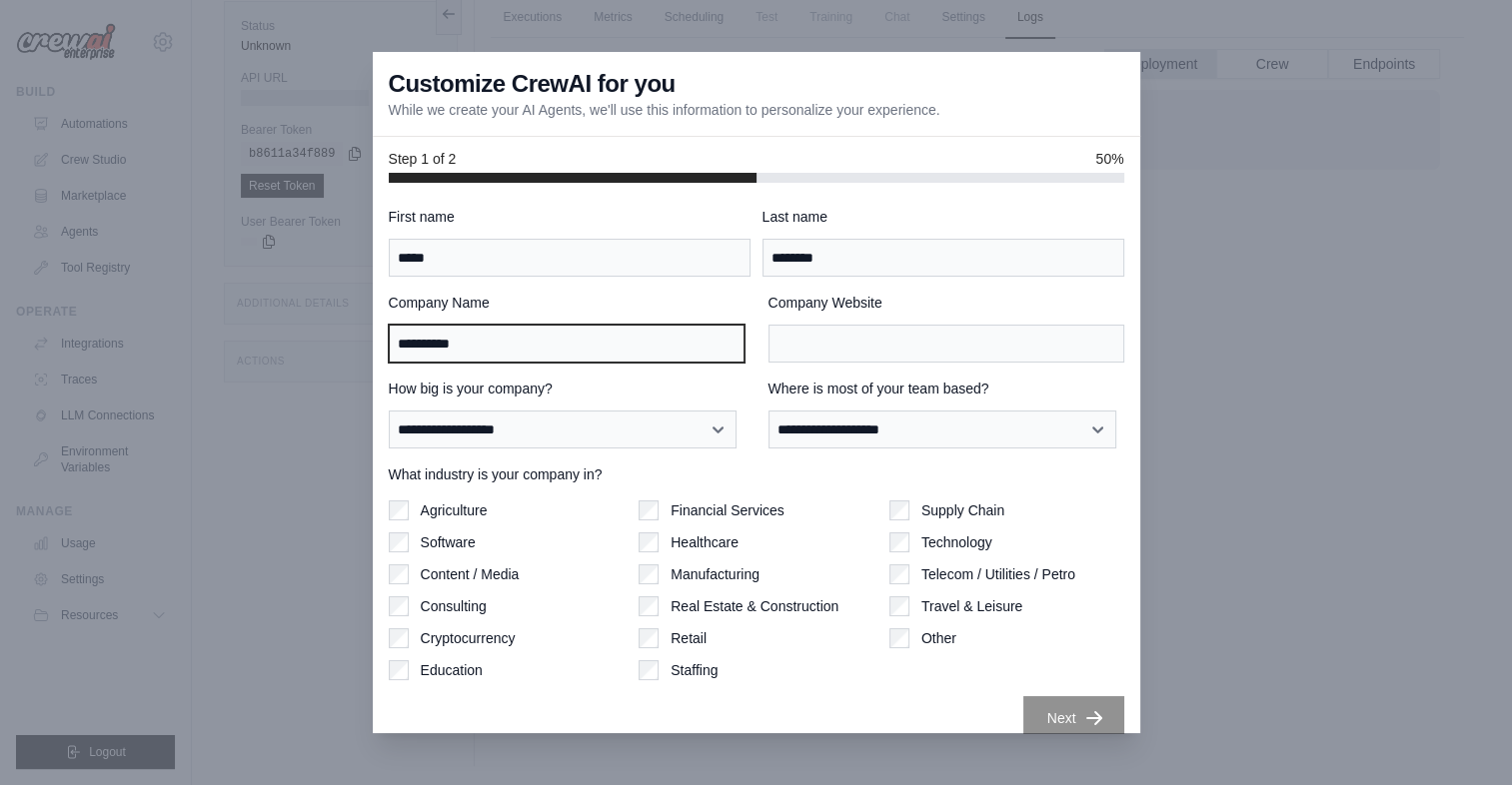 type on "**********" 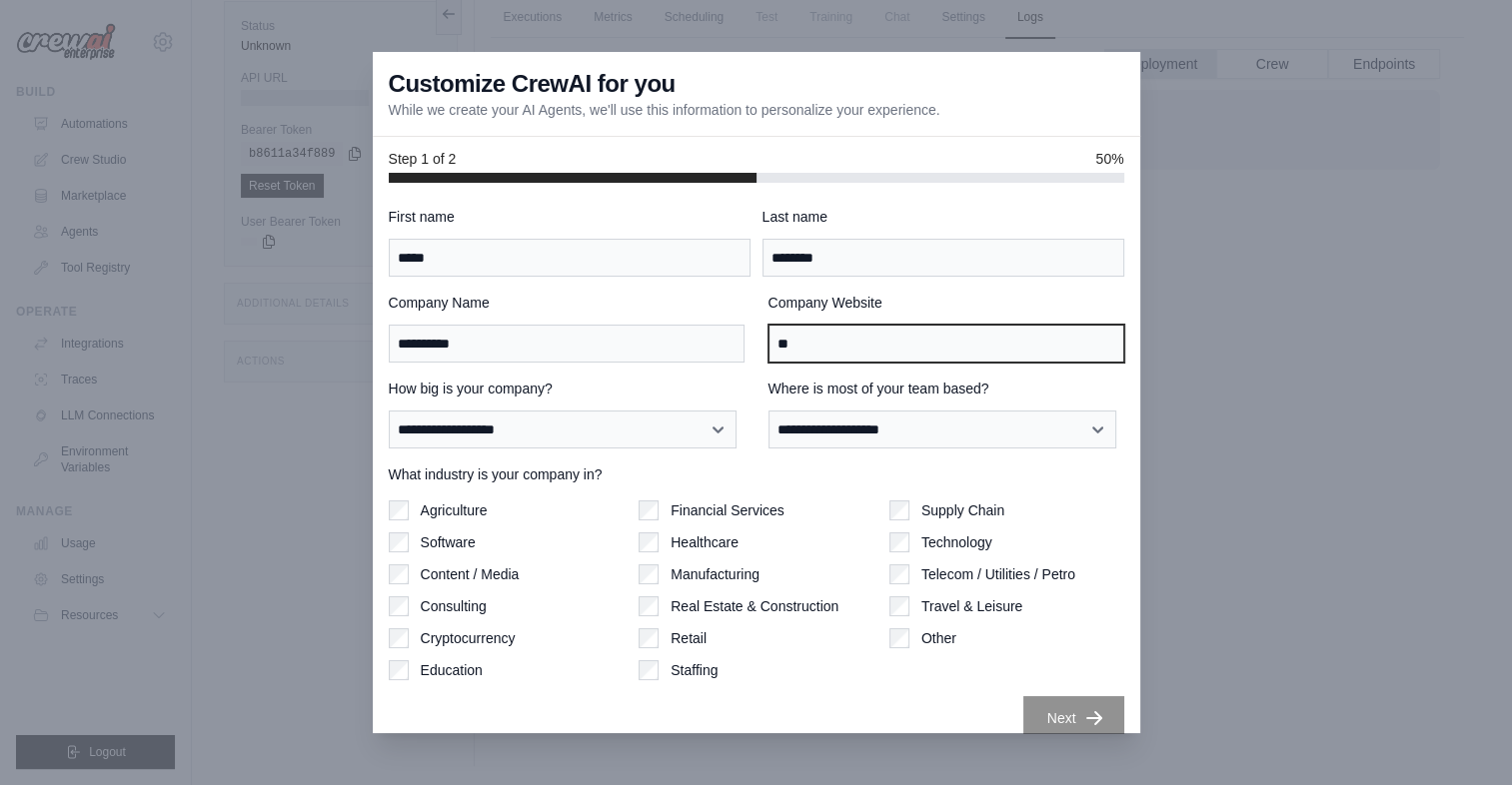 type on "*" 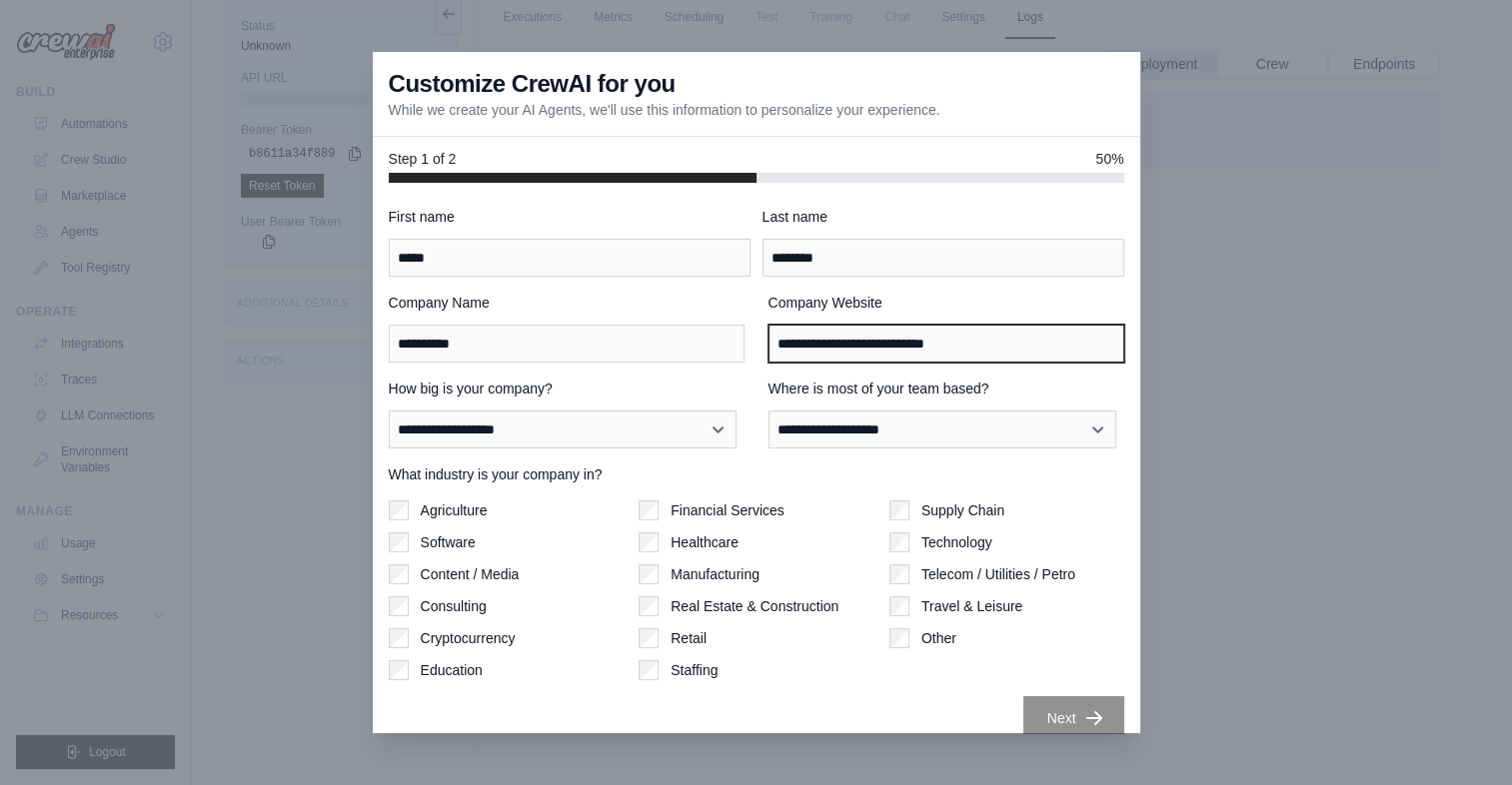 type on "**********" 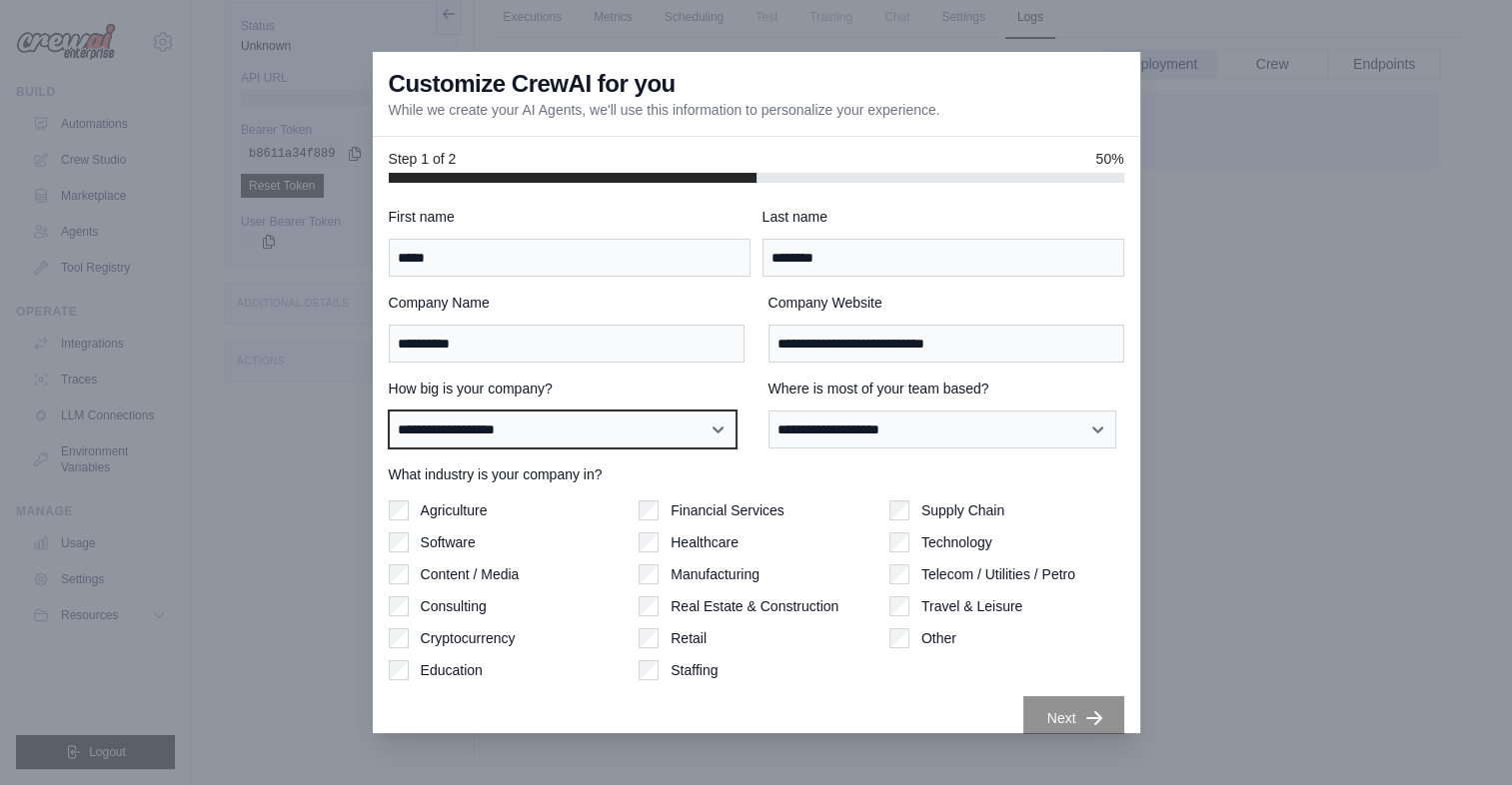 click on "**********" at bounding box center [563, 429] 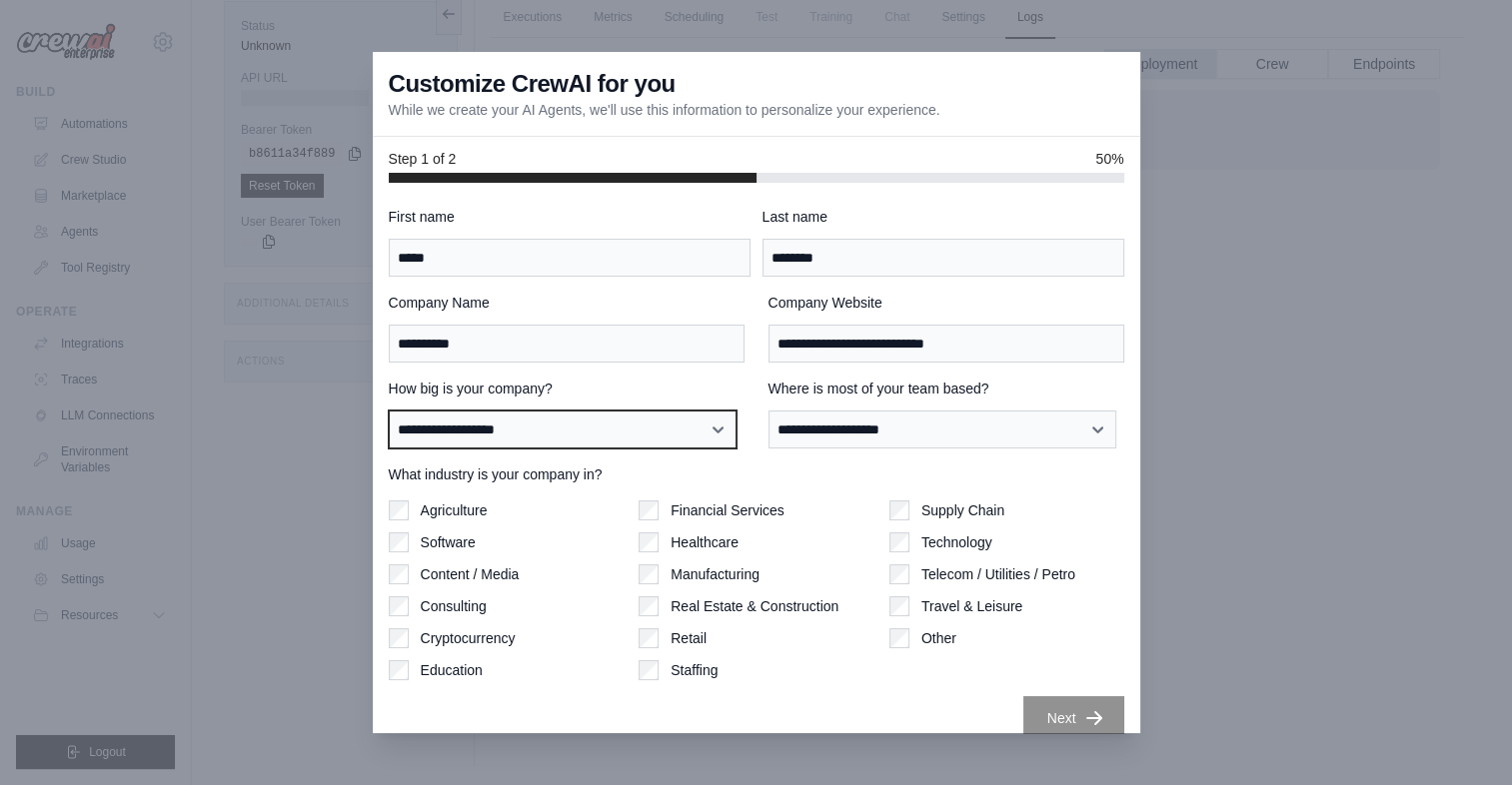 select on "**********" 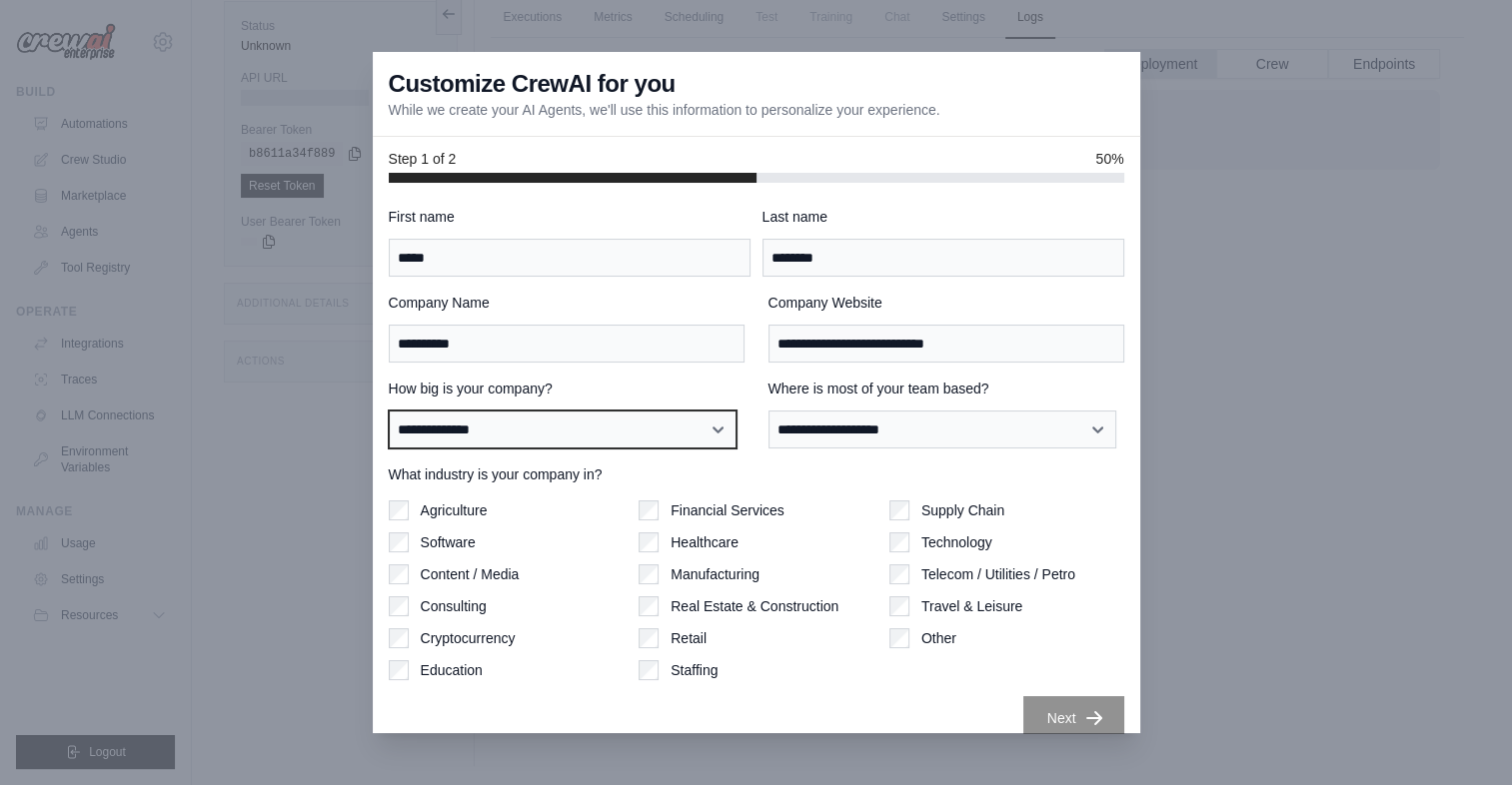 click on "**********" at bounding box center (563, 429) 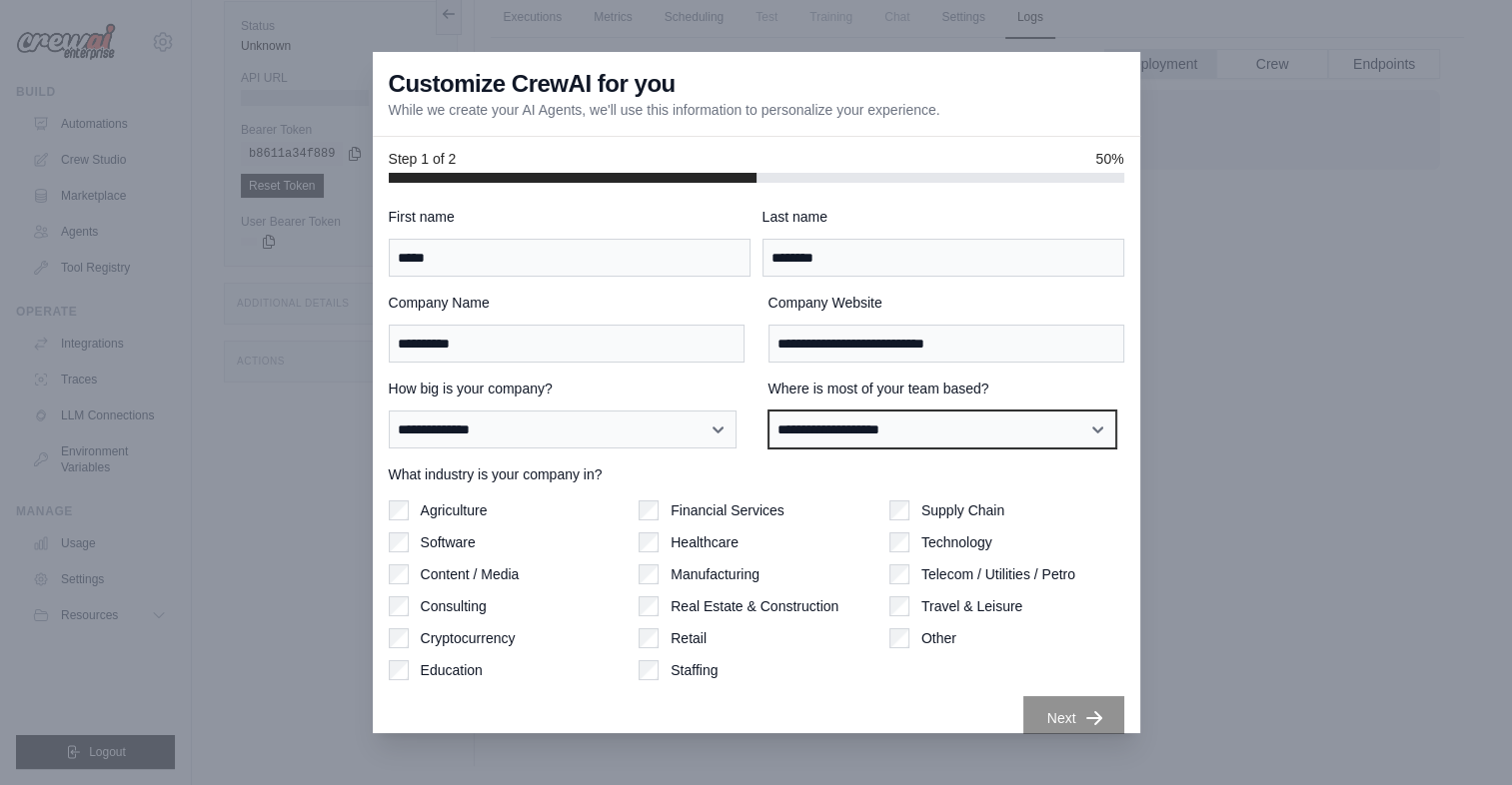 click on "**********" at bounding box center (942, 429) 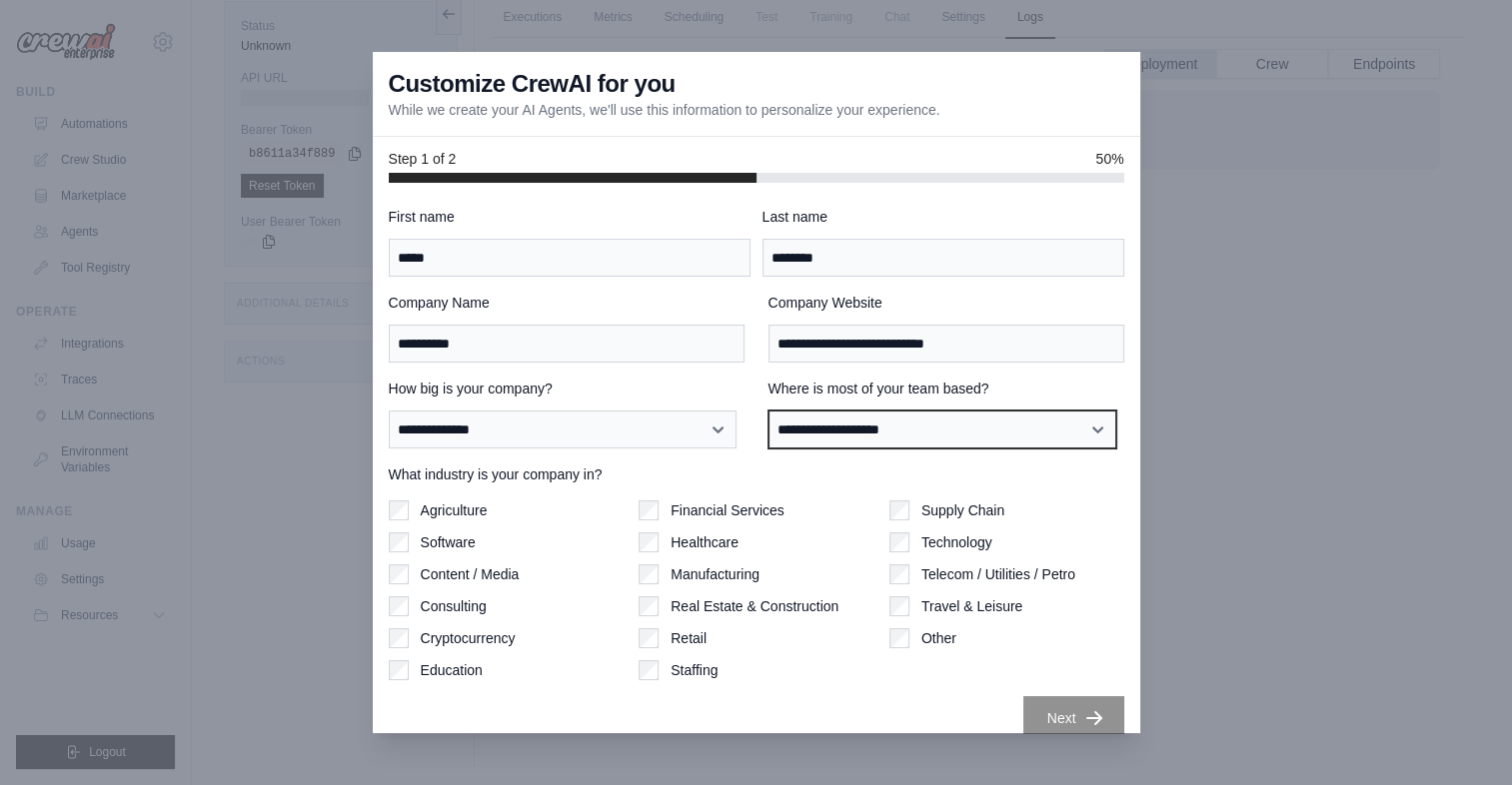 select on "******" 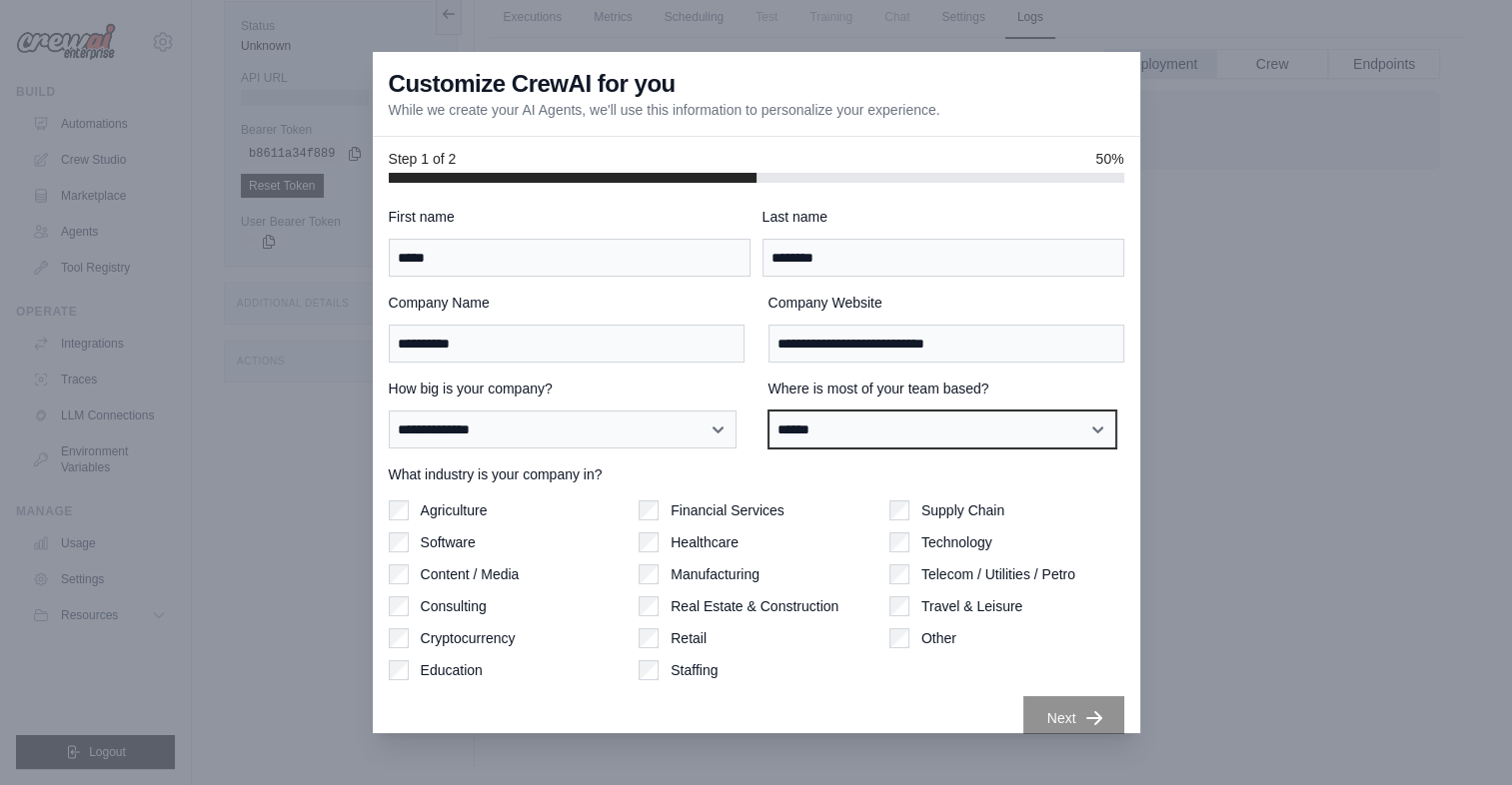 click on "**********" at bounding box center [942, 429] 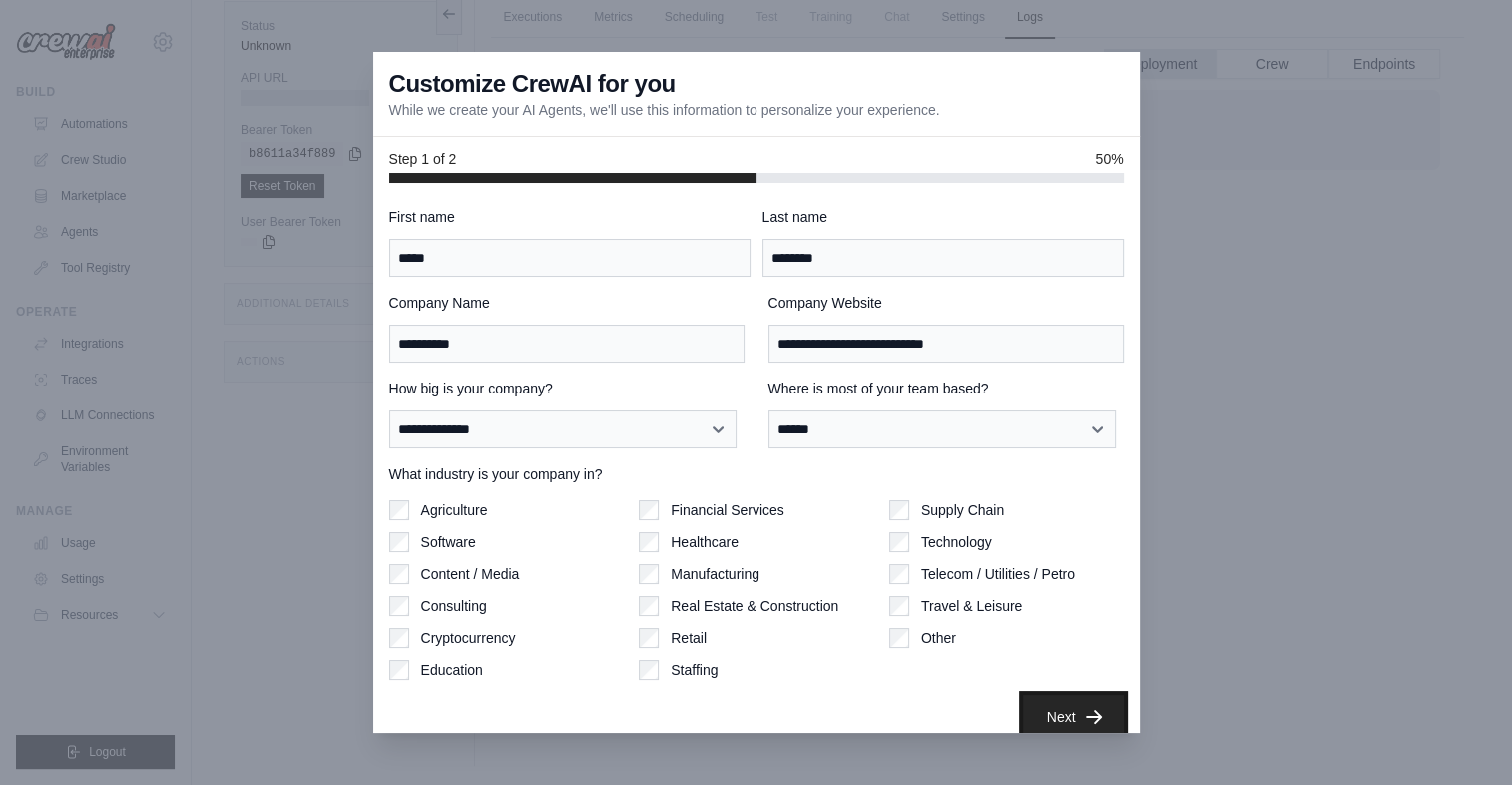 click on "Next" at bounding box center [1073, 717] 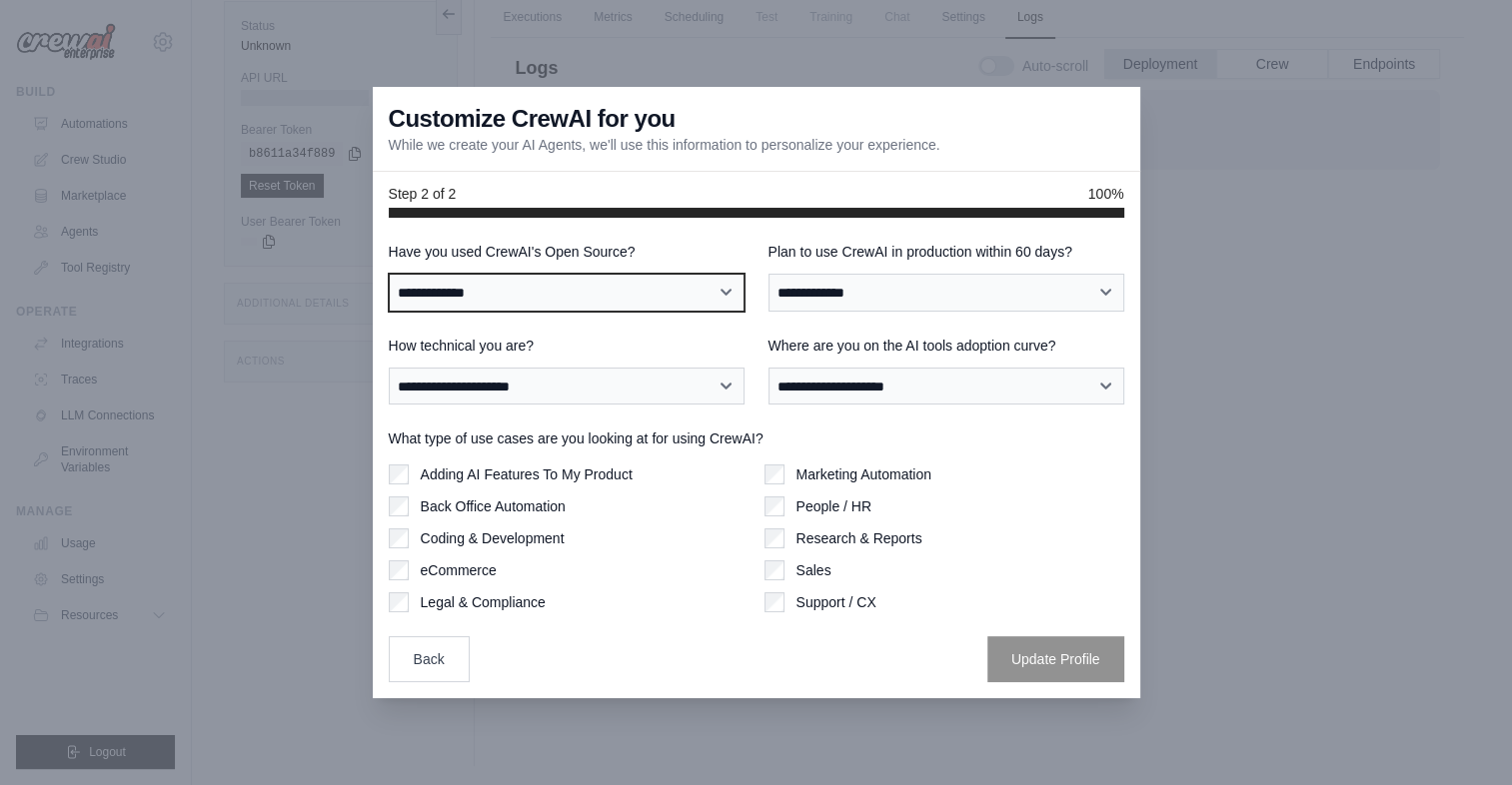click on "**********" at bounding box center [567, 293] 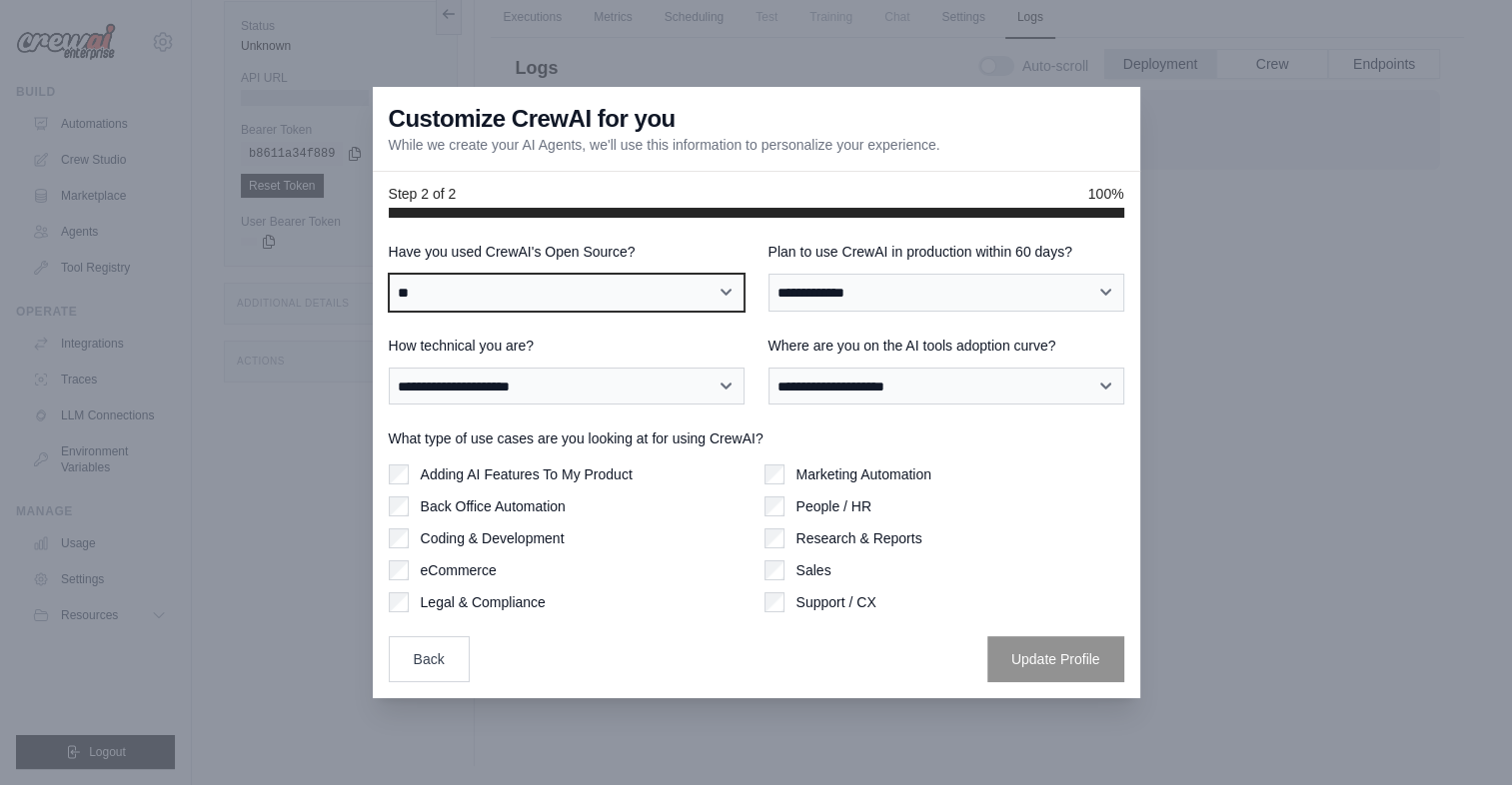 click on "**********" at bounding box center (567, 293) 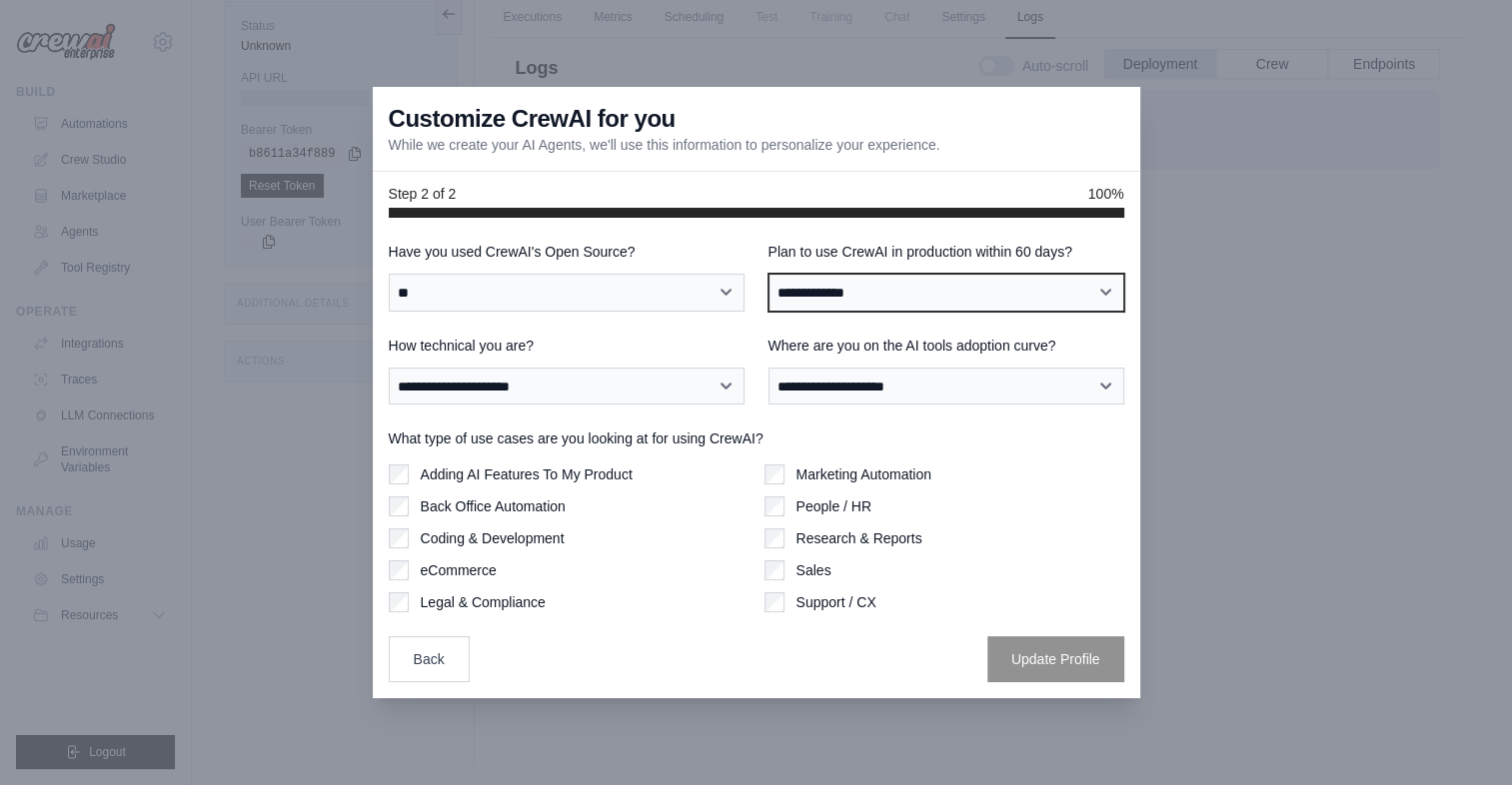 click on "**********" at bounding box center (946, 293) 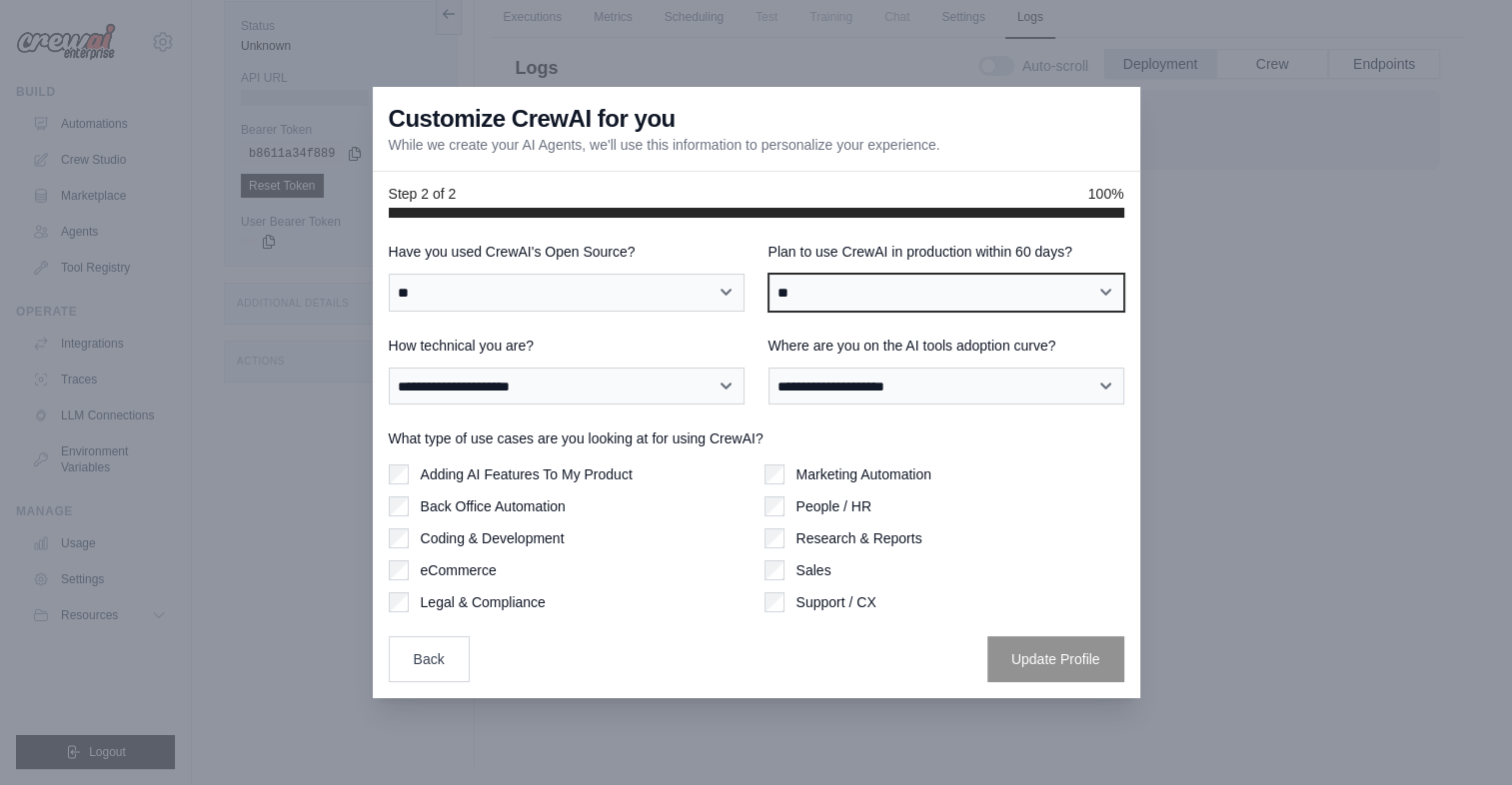 click on "**********" at bounding box center (946, 293) 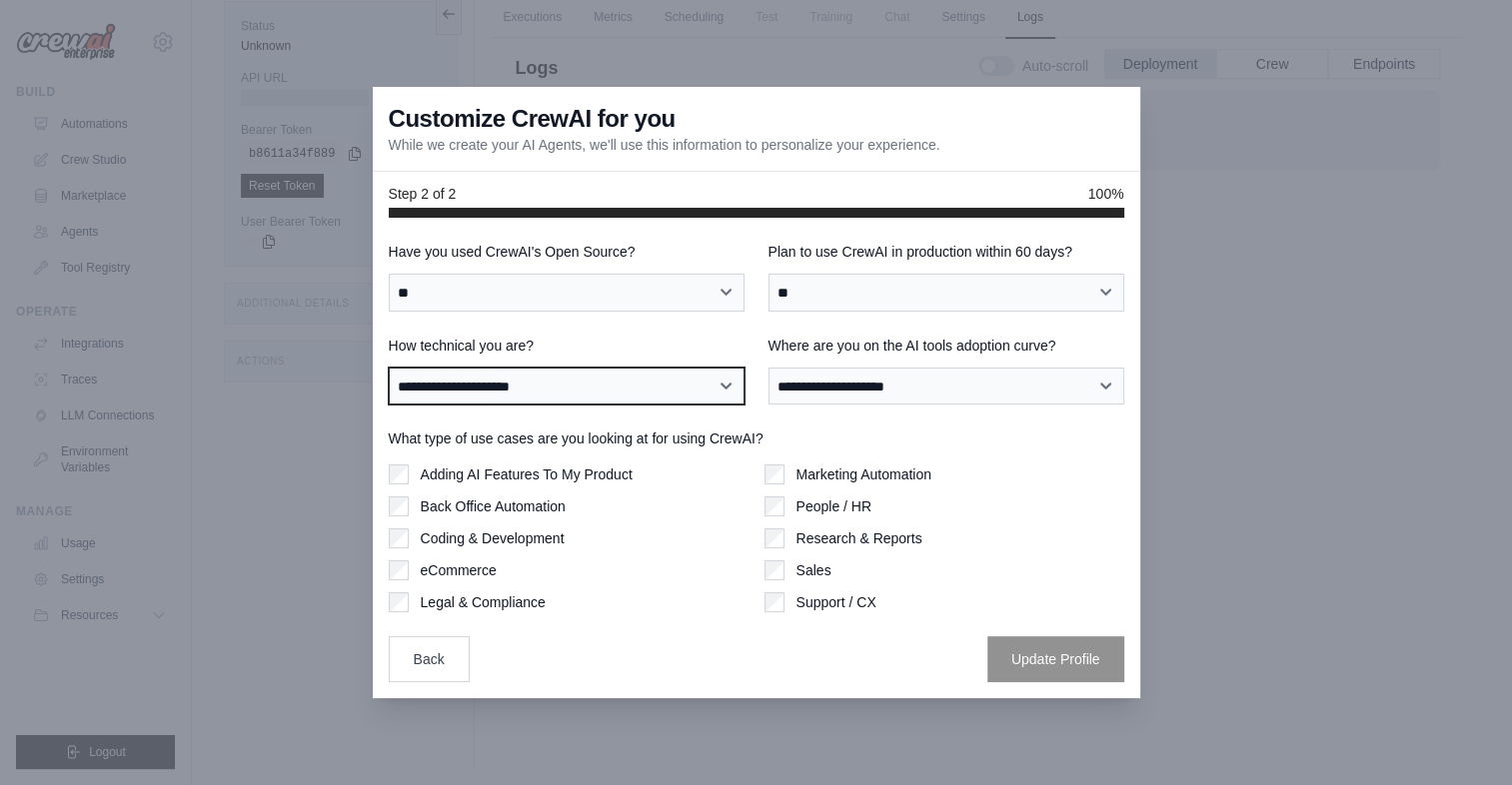 click on "**********" at bounding box center [567, 387] 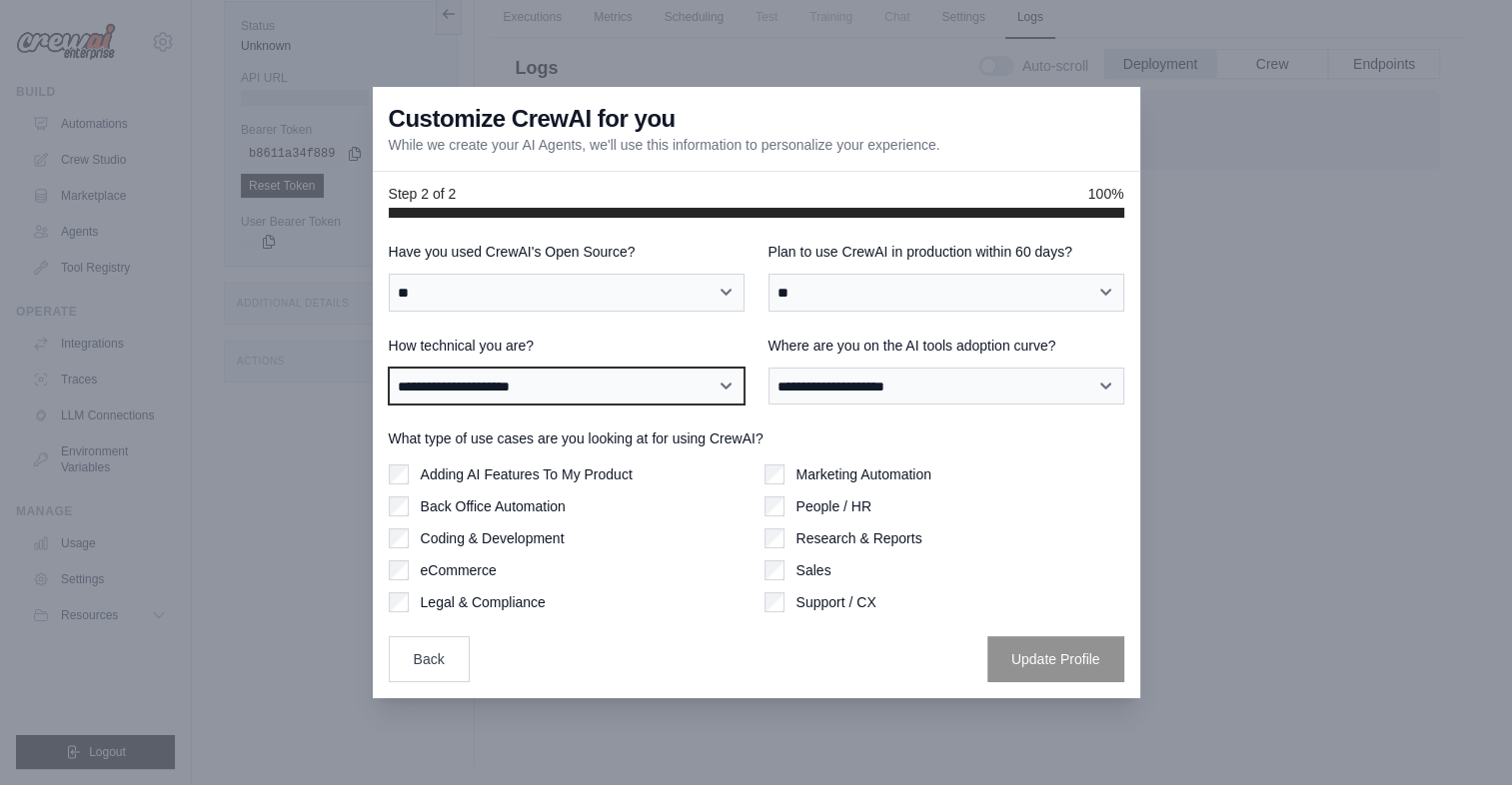 select on "**********" 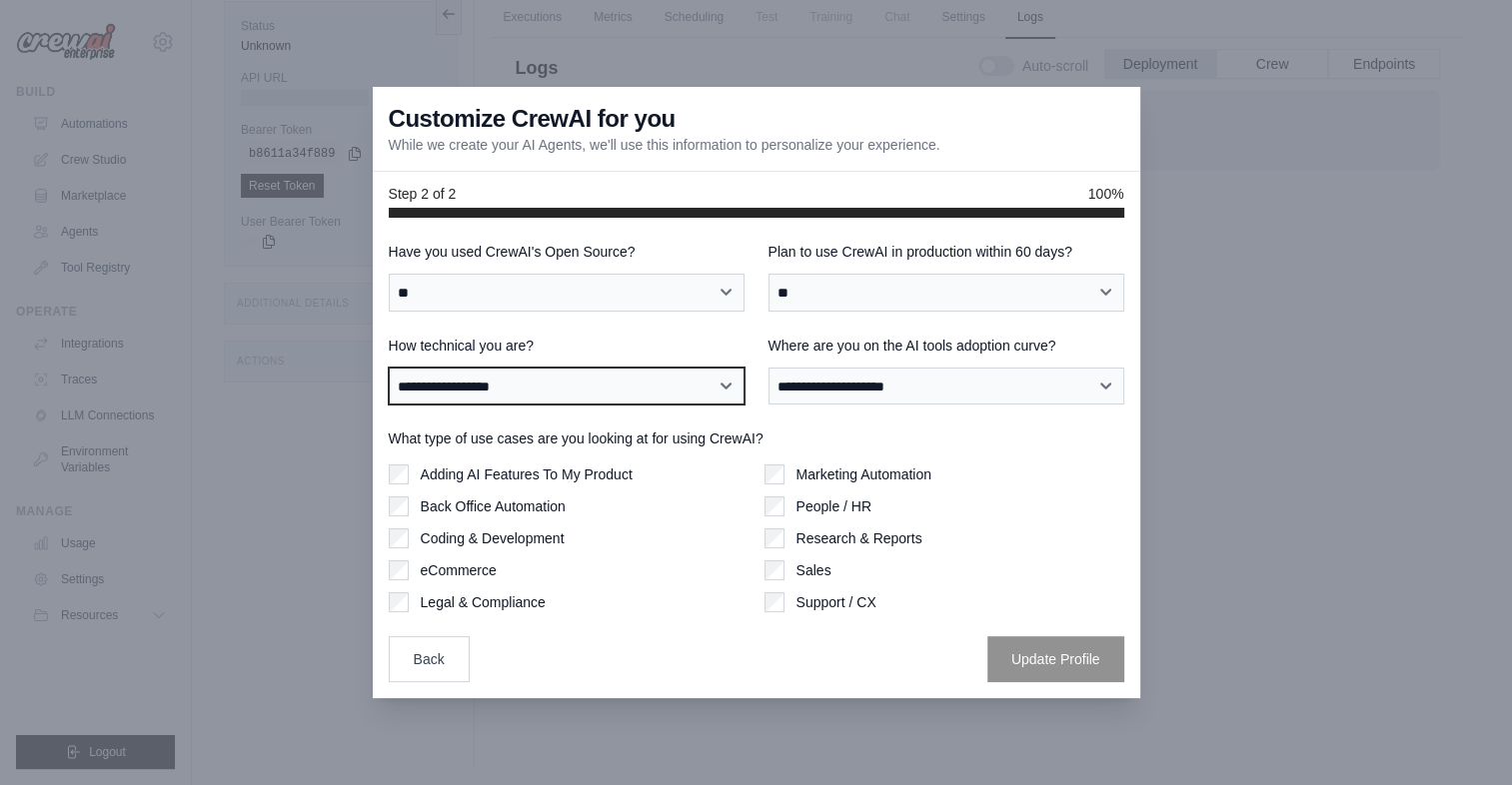 click on "**********" at bounding box center [567, 387] 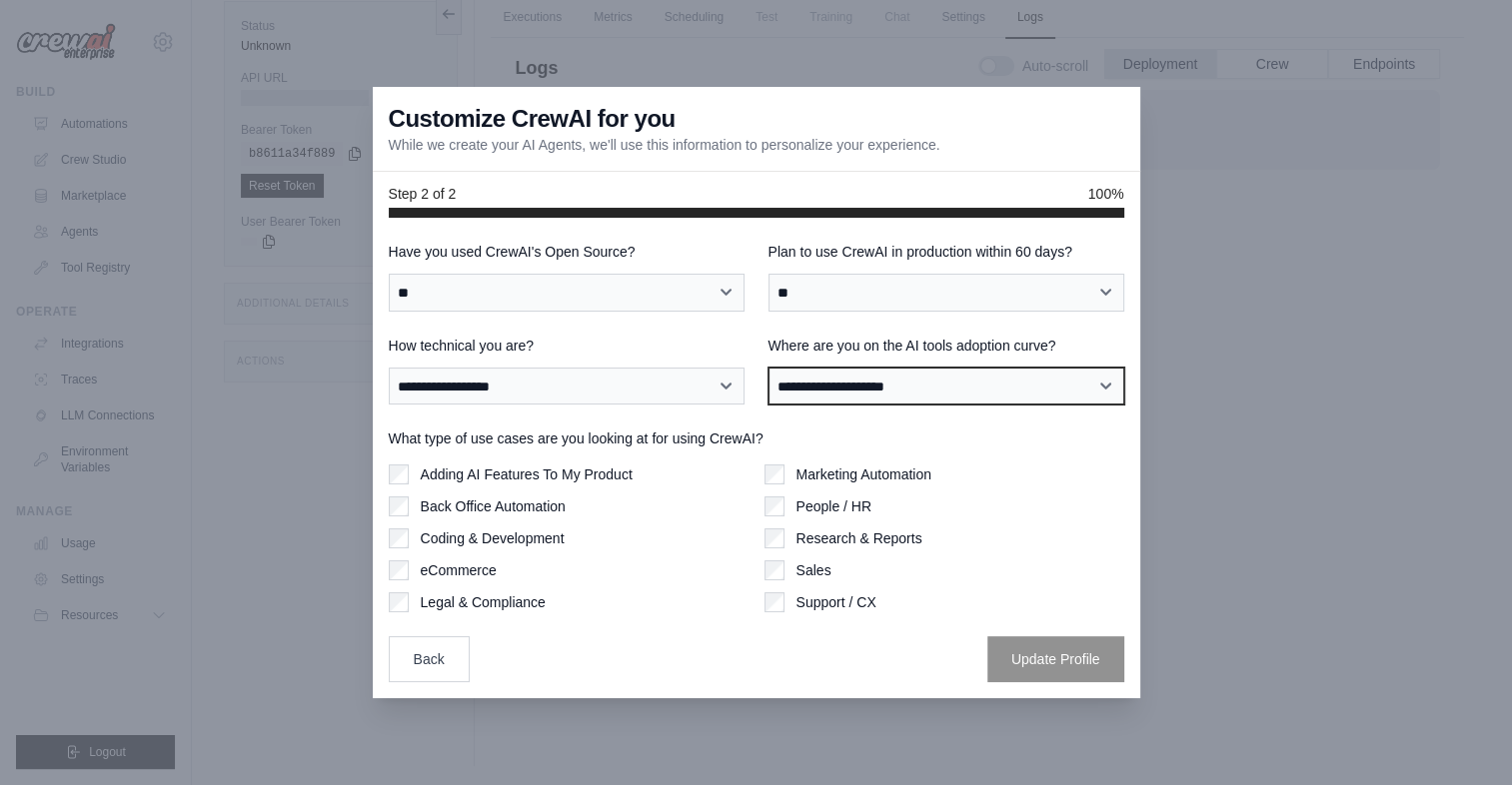 click on "**********" at bounding box center [946, 387] 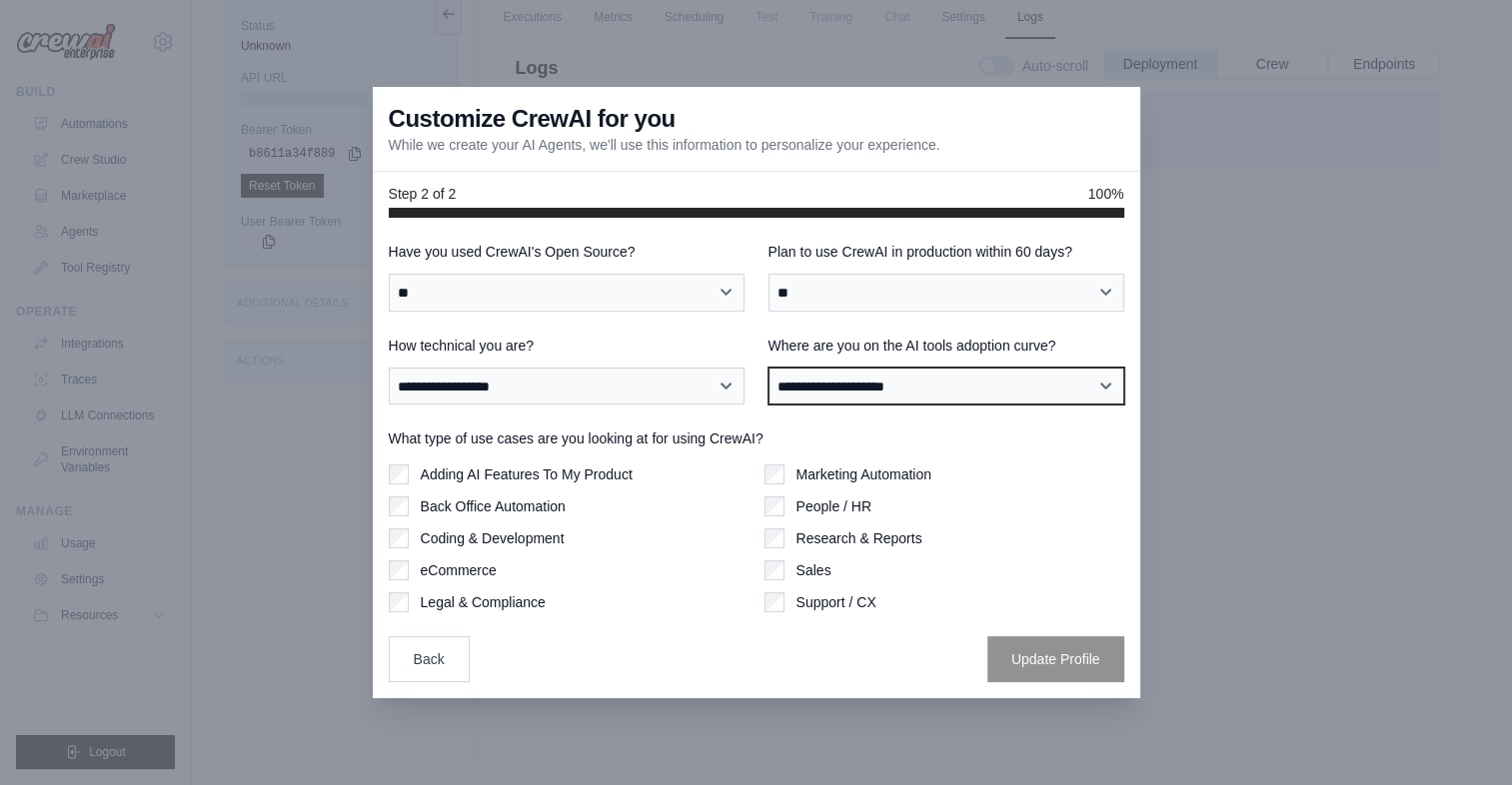 select on "**********" 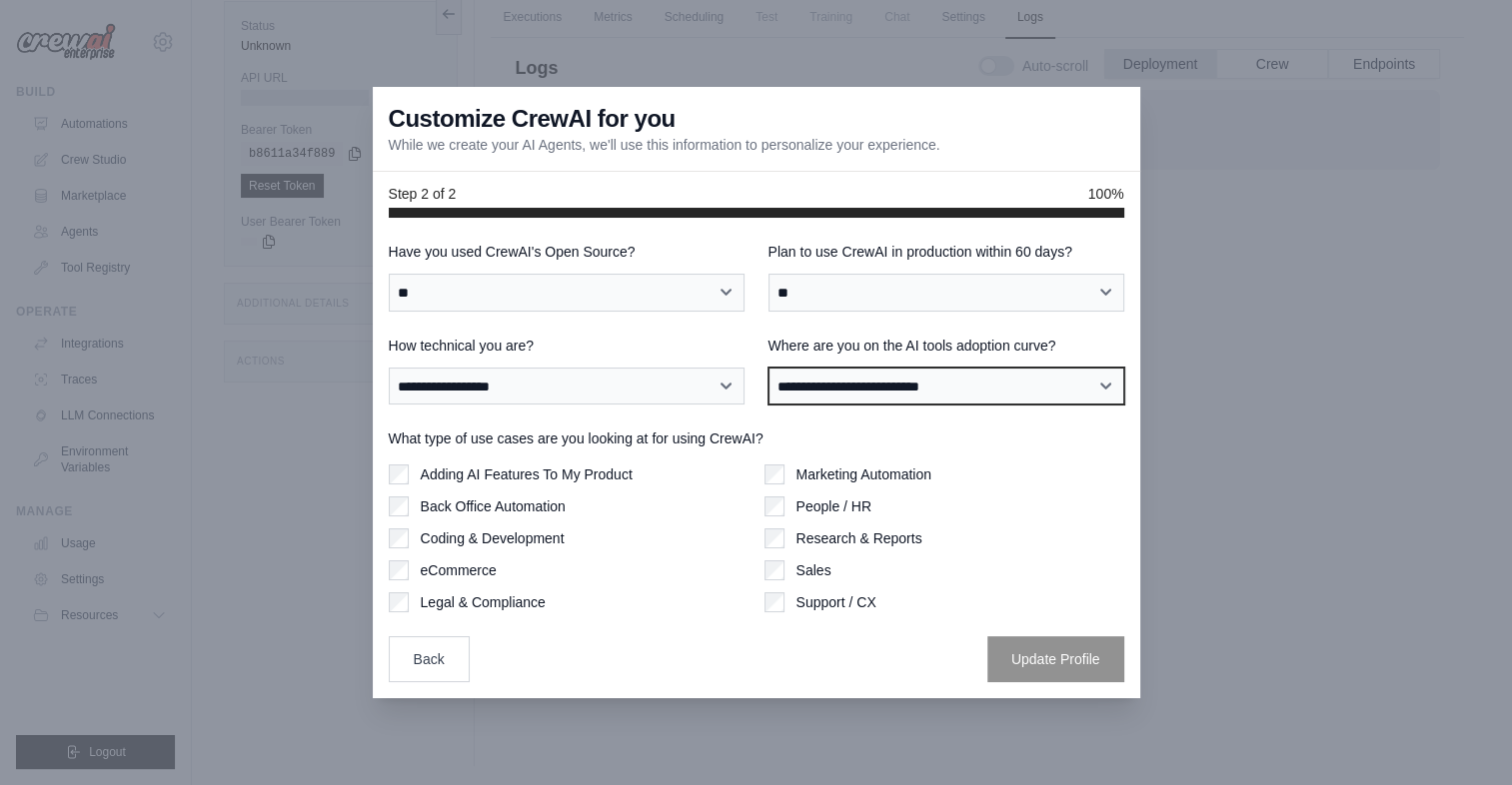 click on "**********" at bounding box center [946, 387] 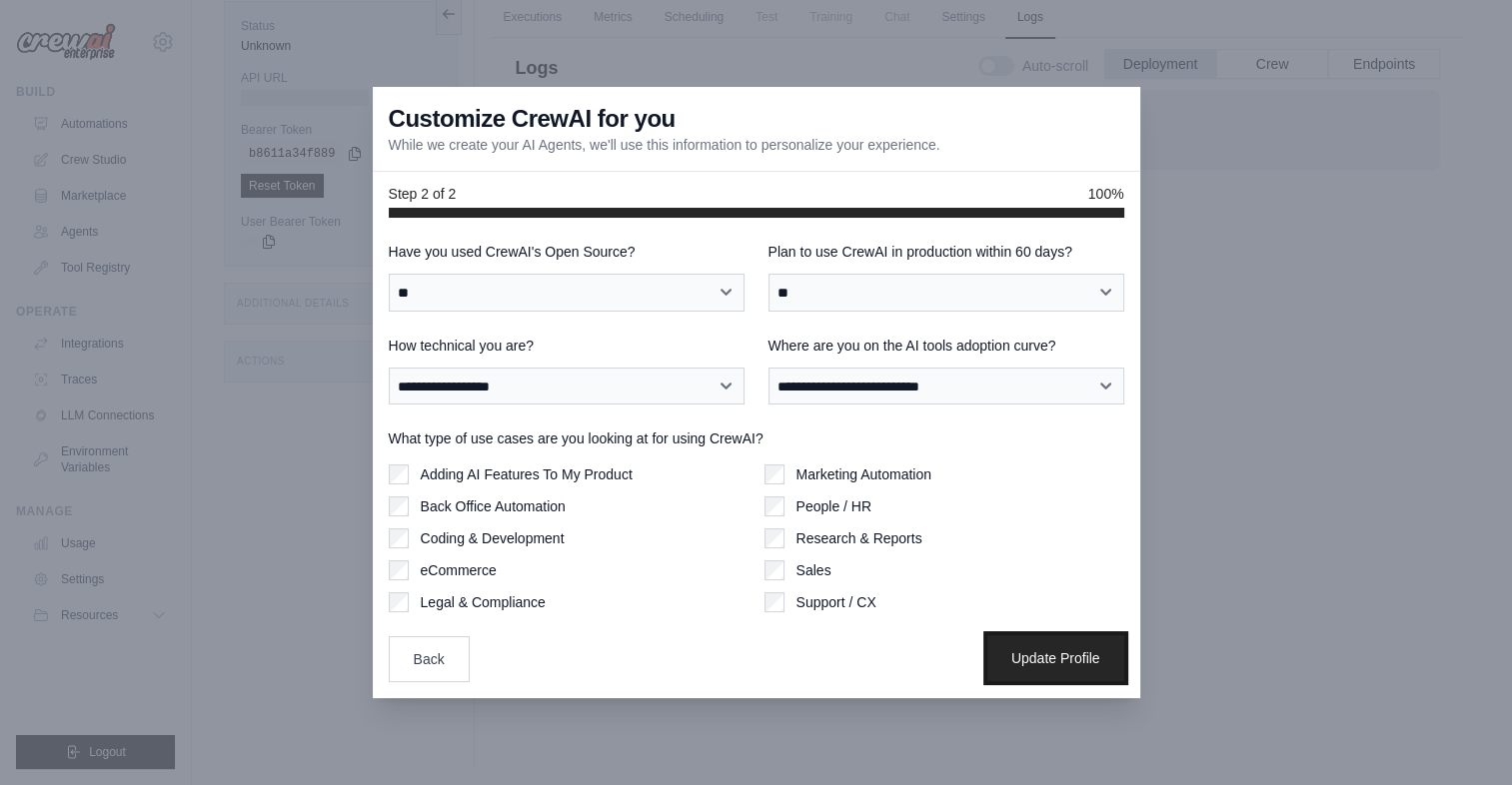 click on "Update Profile" at bounding box center (1055, 658) 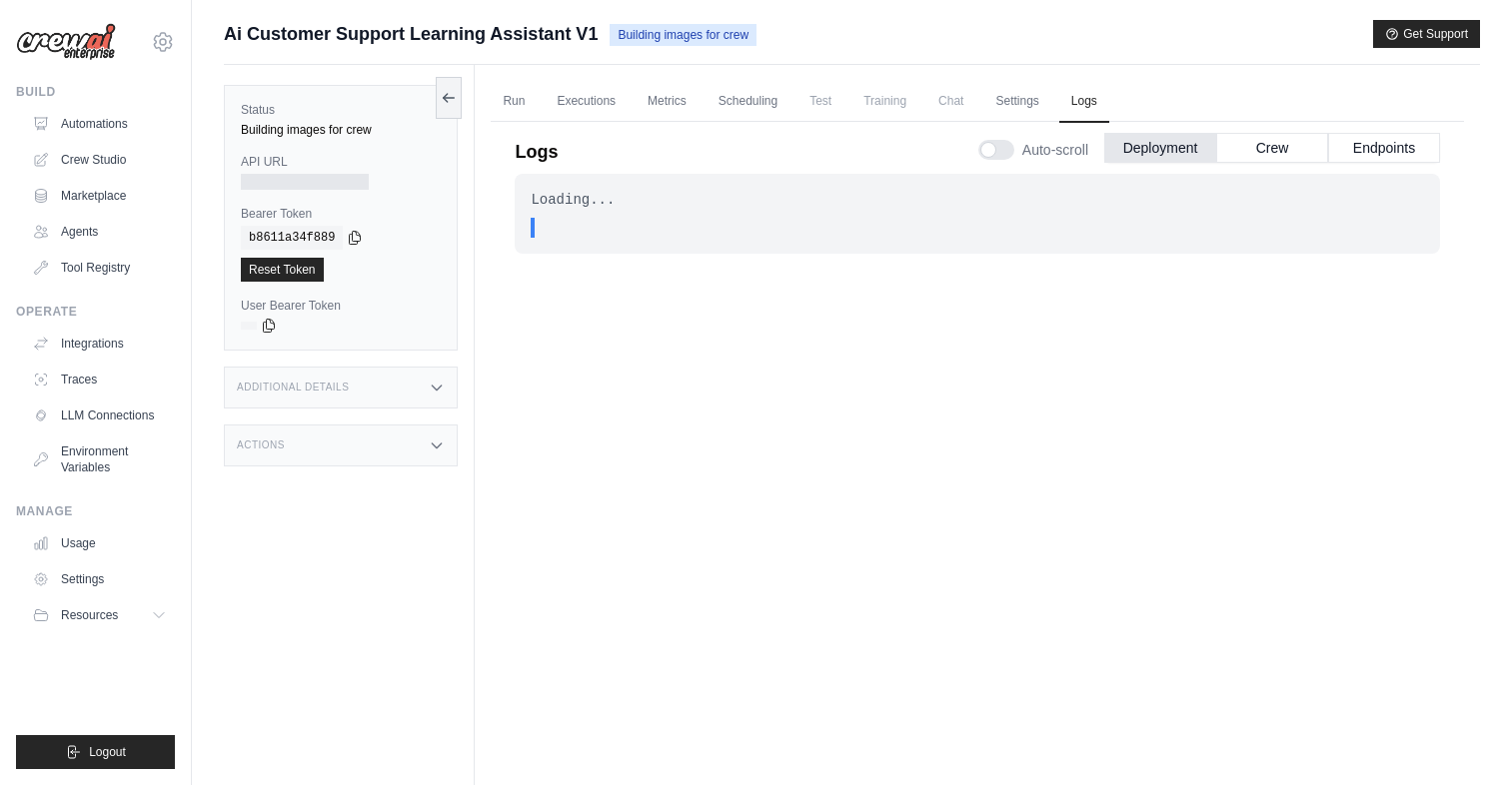 scroll, scrollTop: 84, scrollLeft: 0, axis: vertical 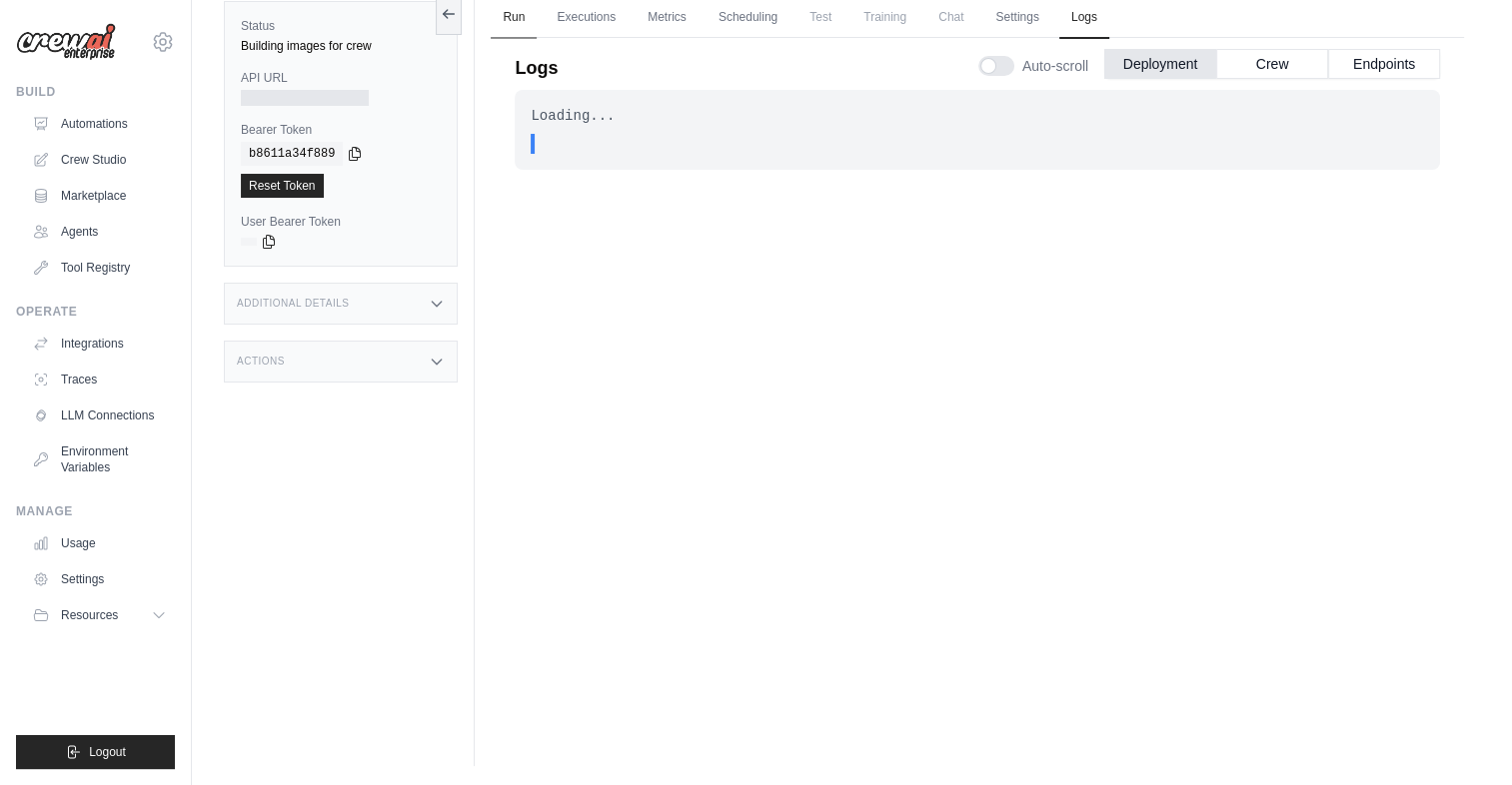 click on "Run" at bounding box center (514, 18) 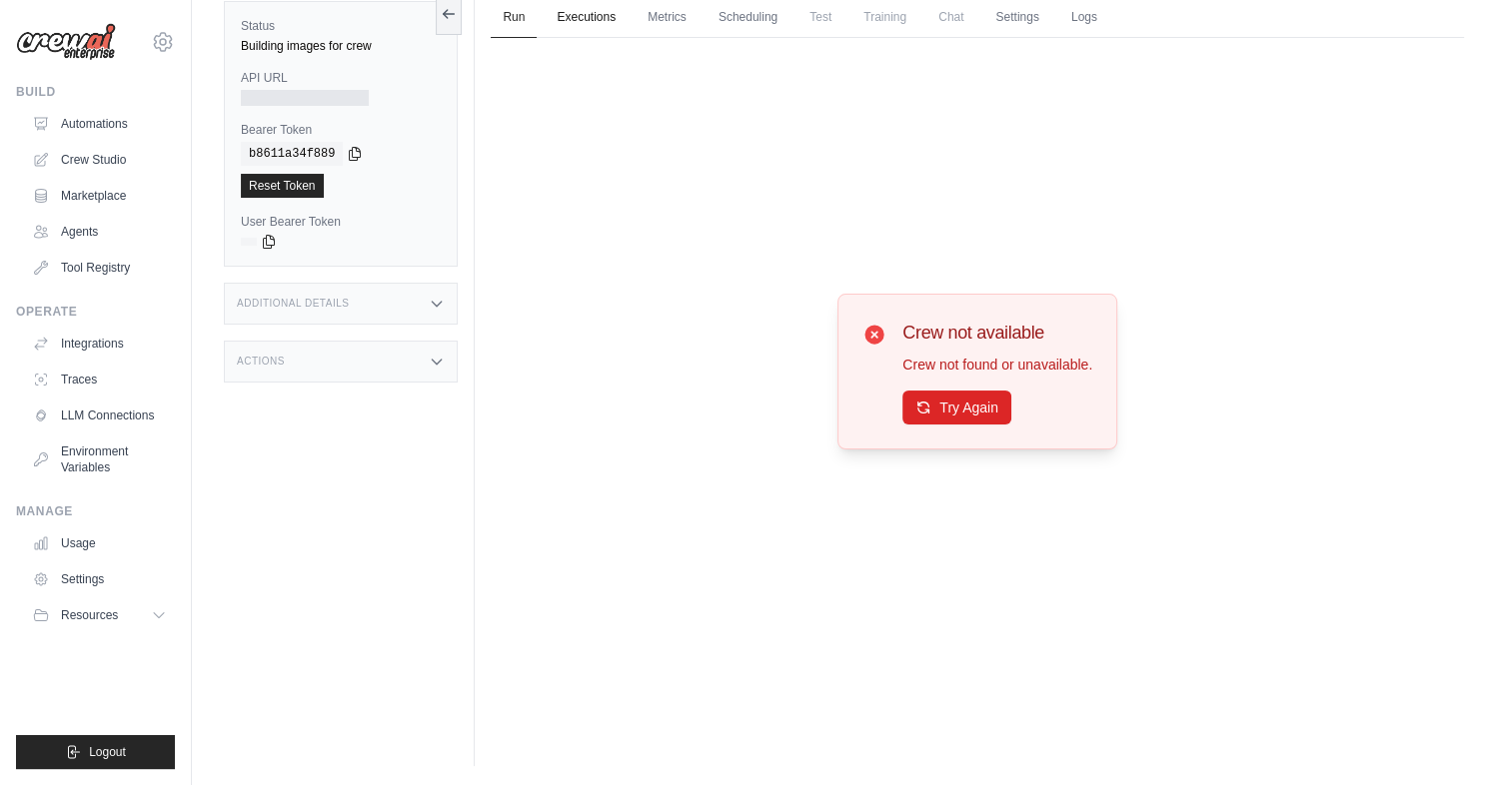 click on "Executions" at bounding box center [586, 18] 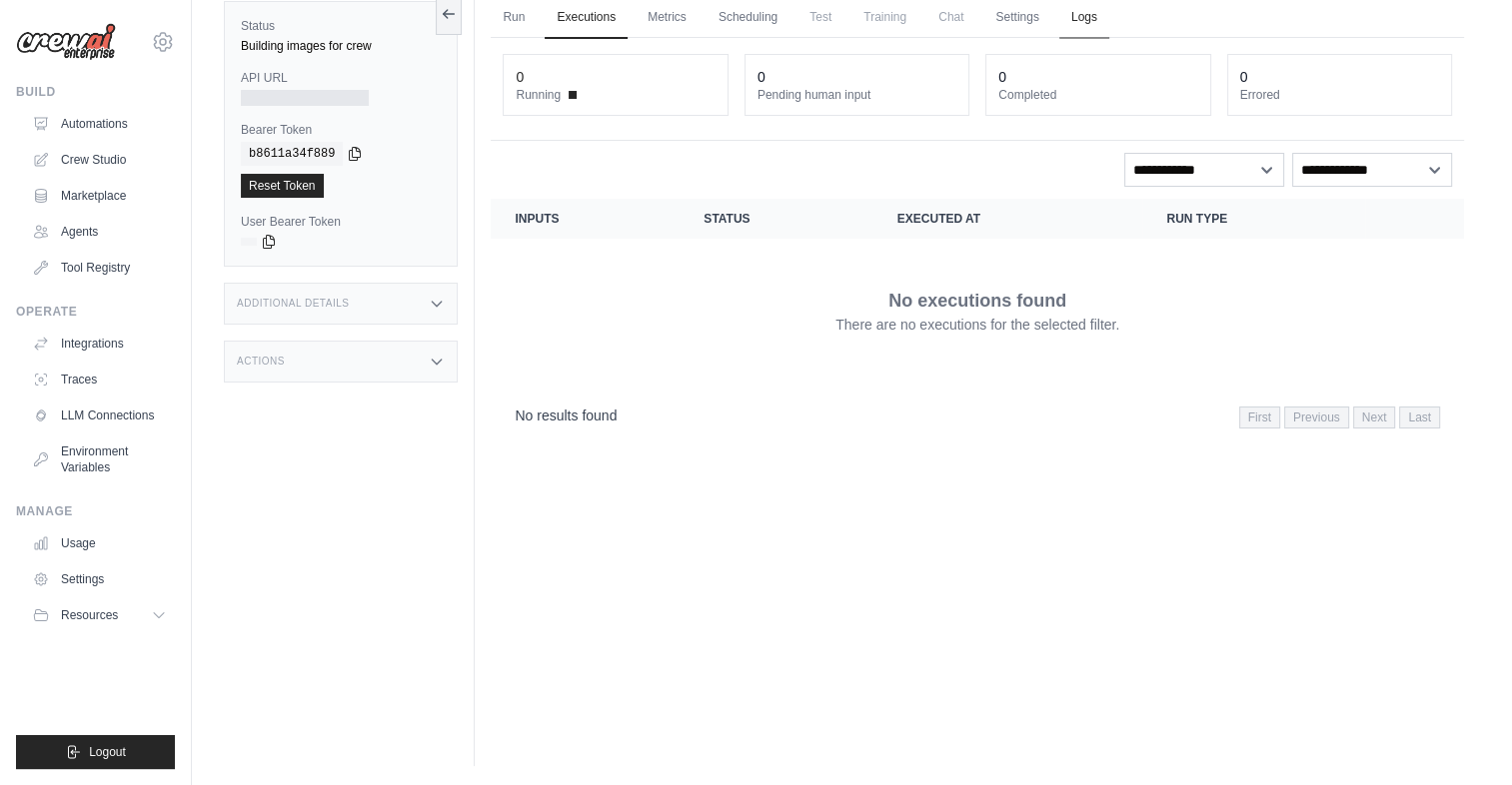 click on "Logs" at bounding box center (1084, 18) 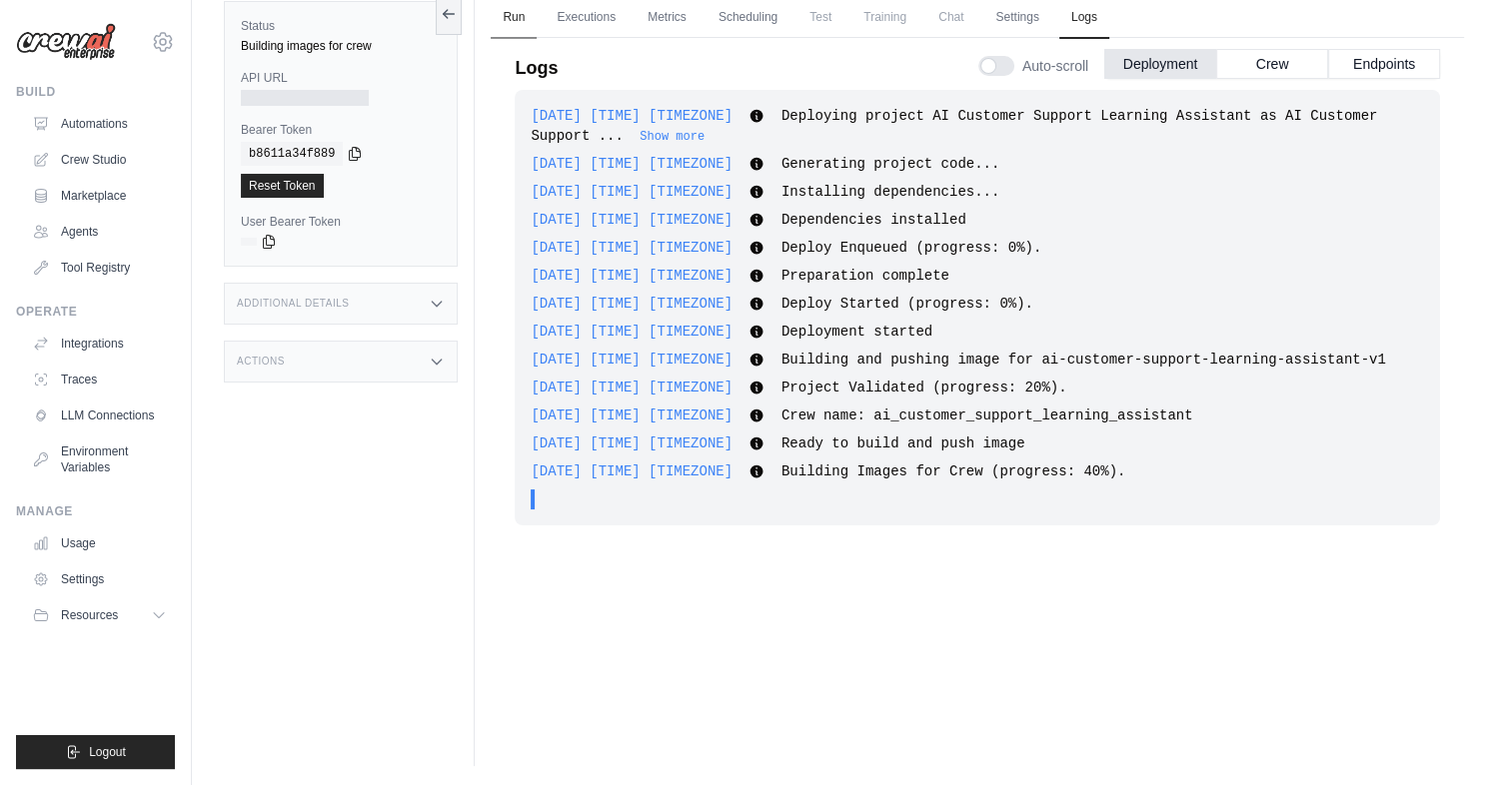 click on "Run" at bounding box center [514, 18] 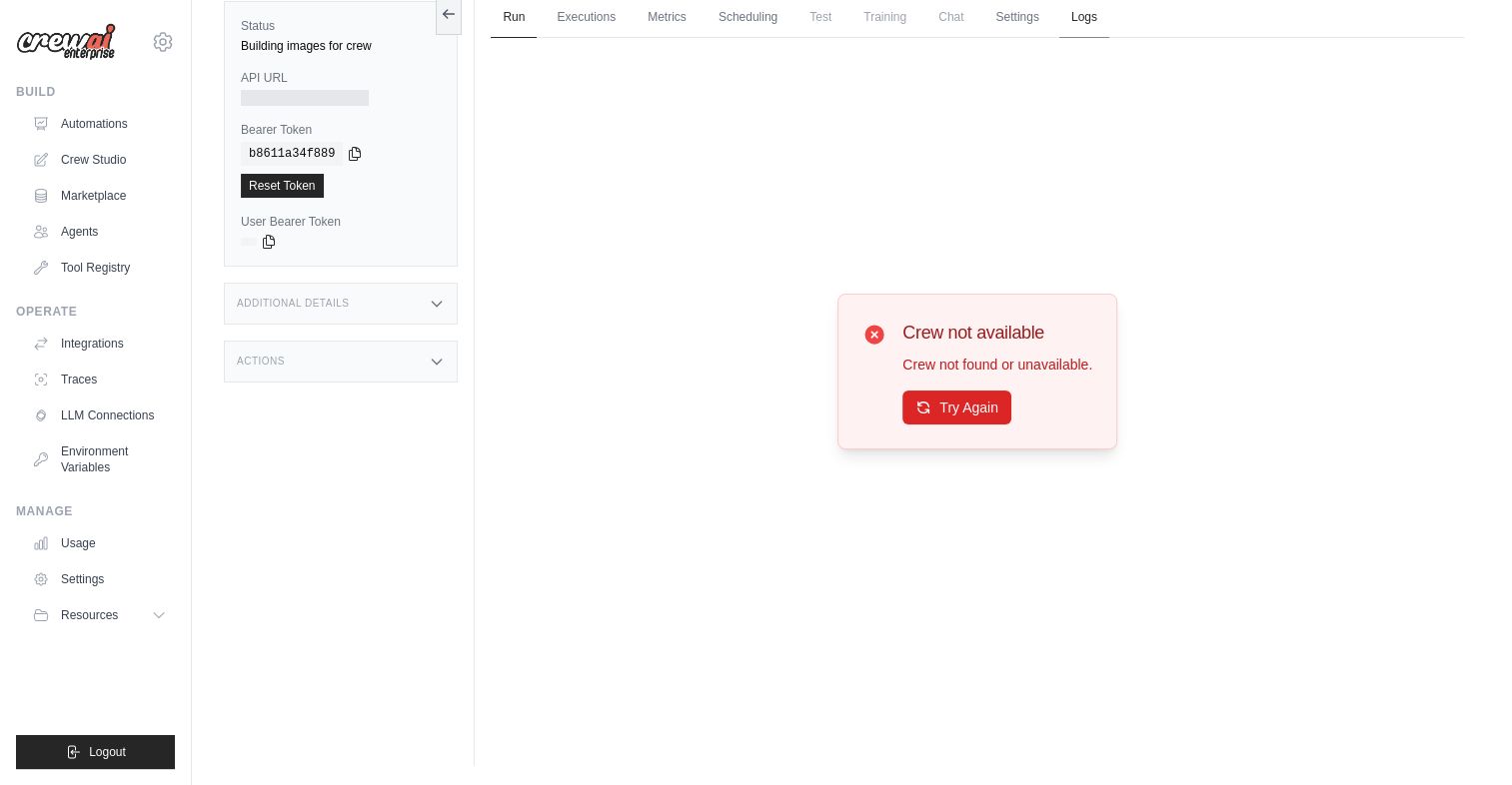 click on "Logs" at bounding box center (1084, 18) 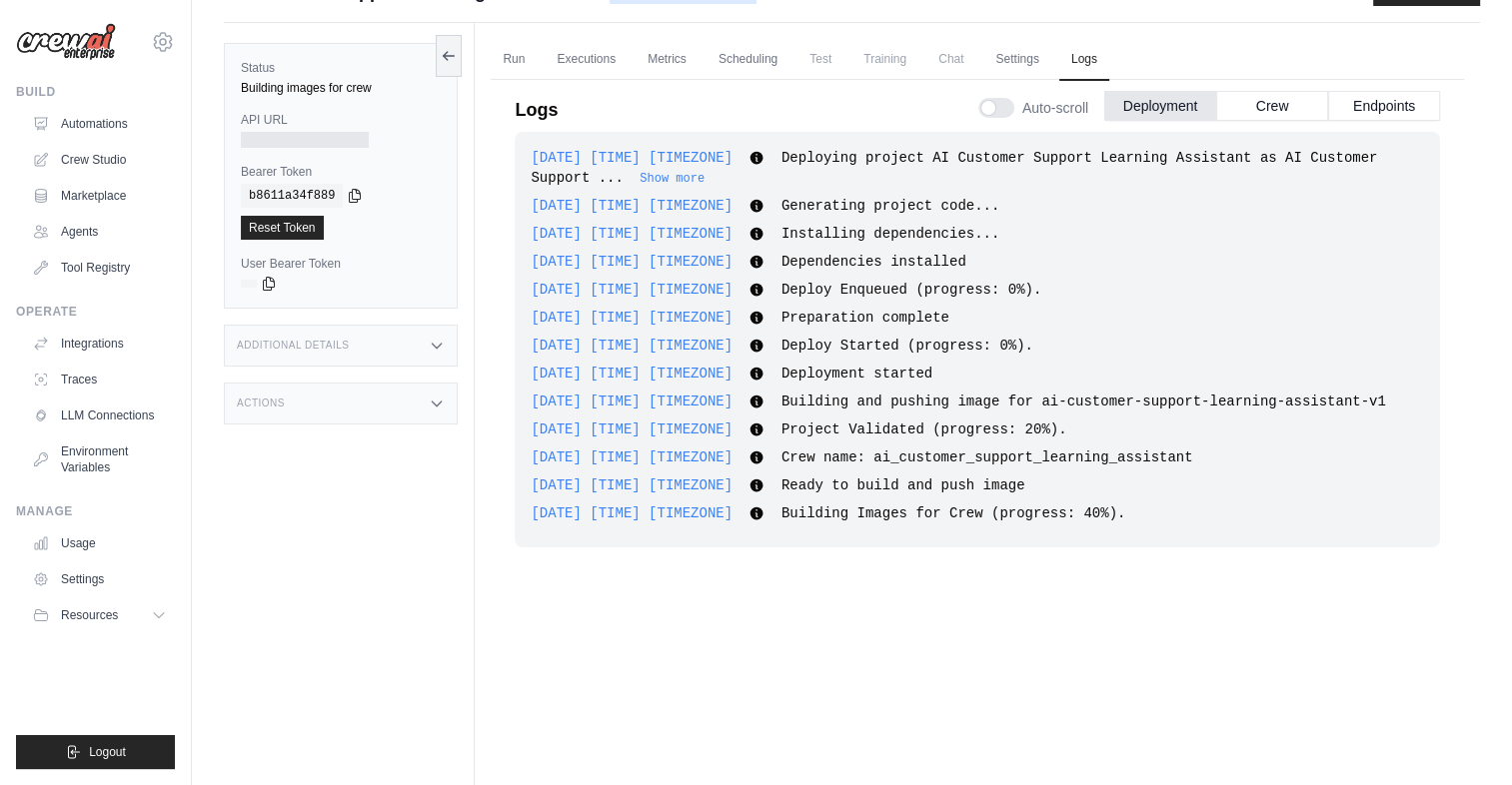 scroll, scrollTop: 54, scrollLeft: 0, axis: vertical 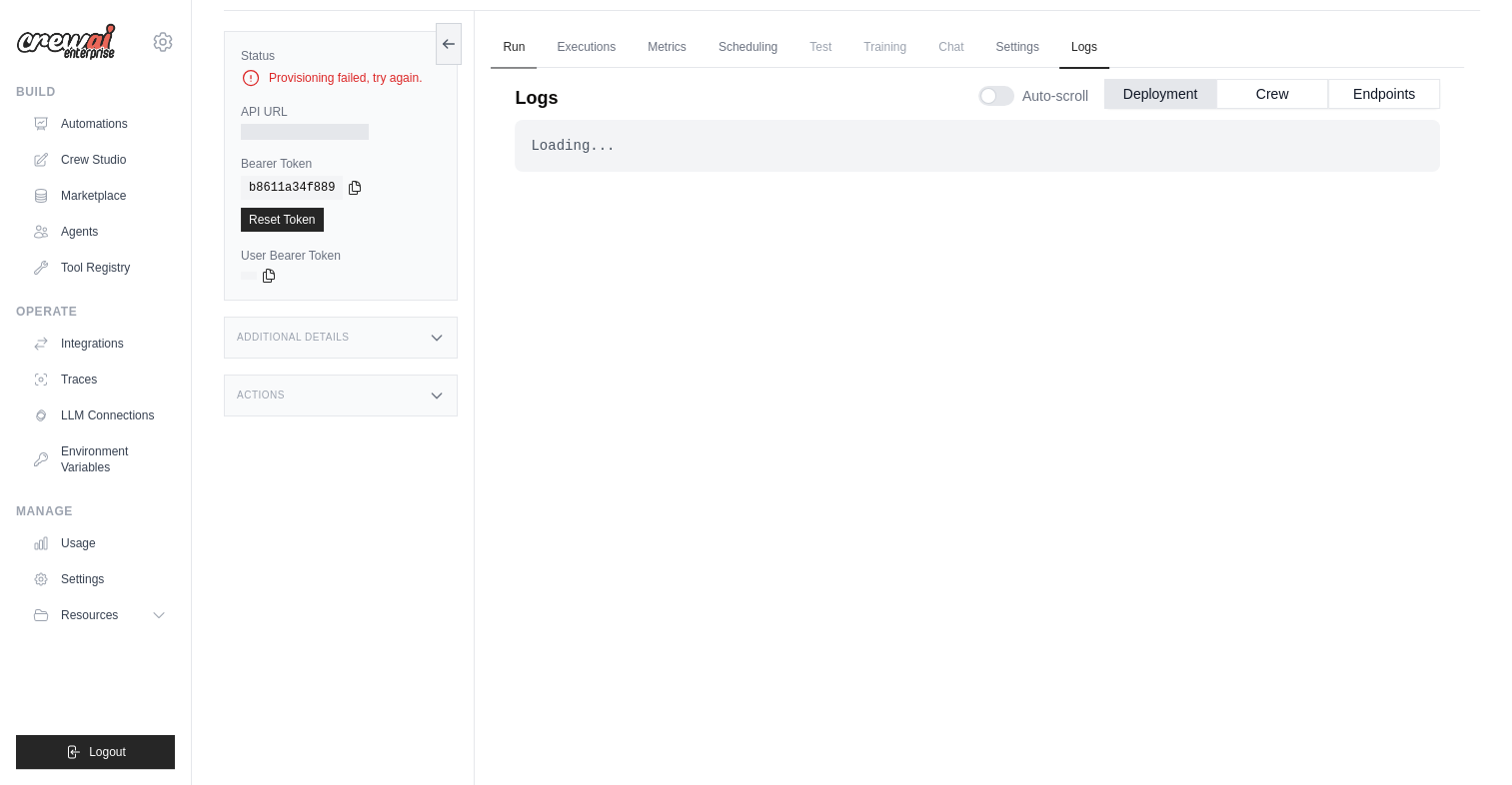 click on "Run" at bounding box center [514, 48] 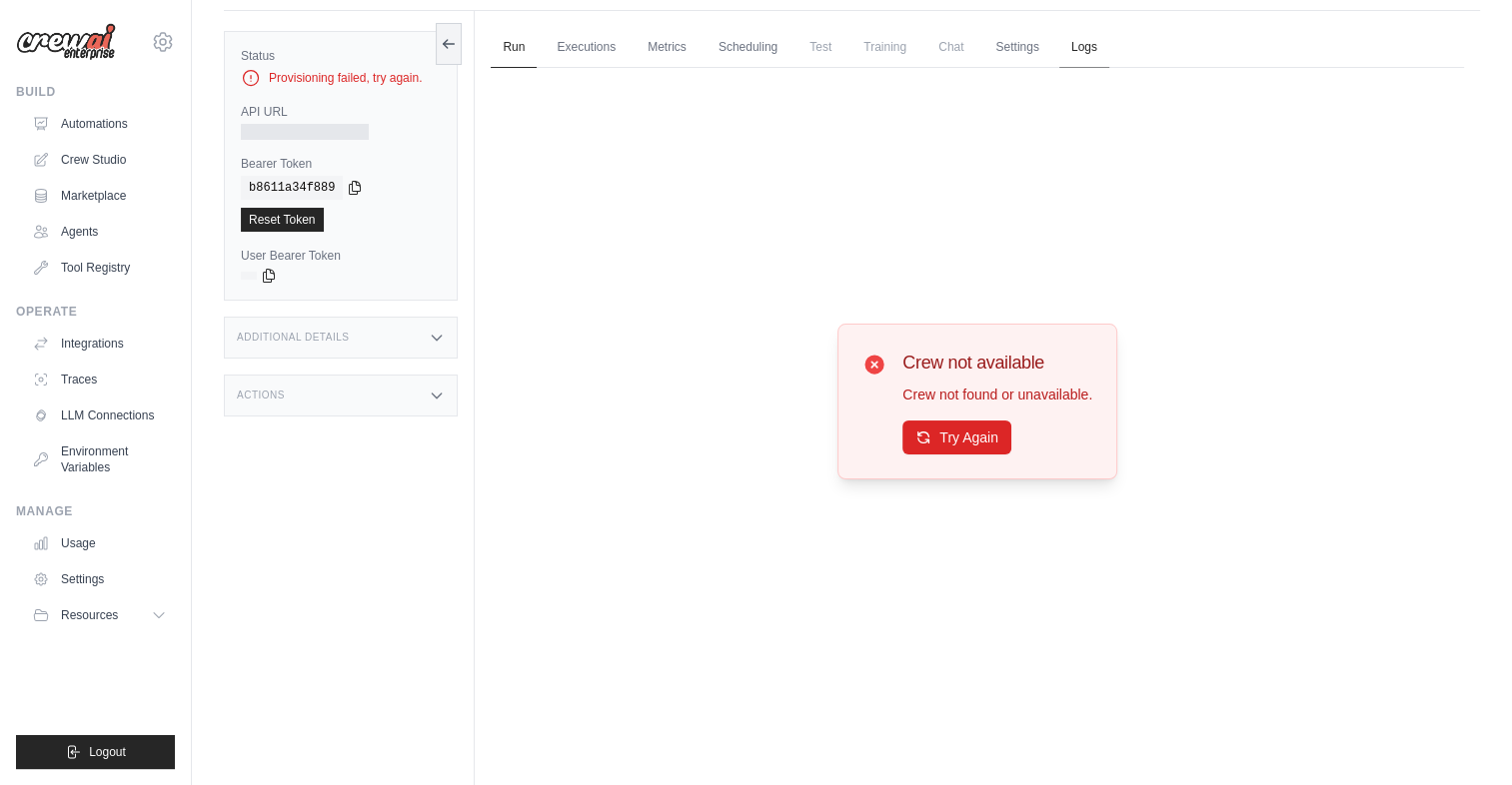 click on "Logs" at bounding box center (1084, 48) 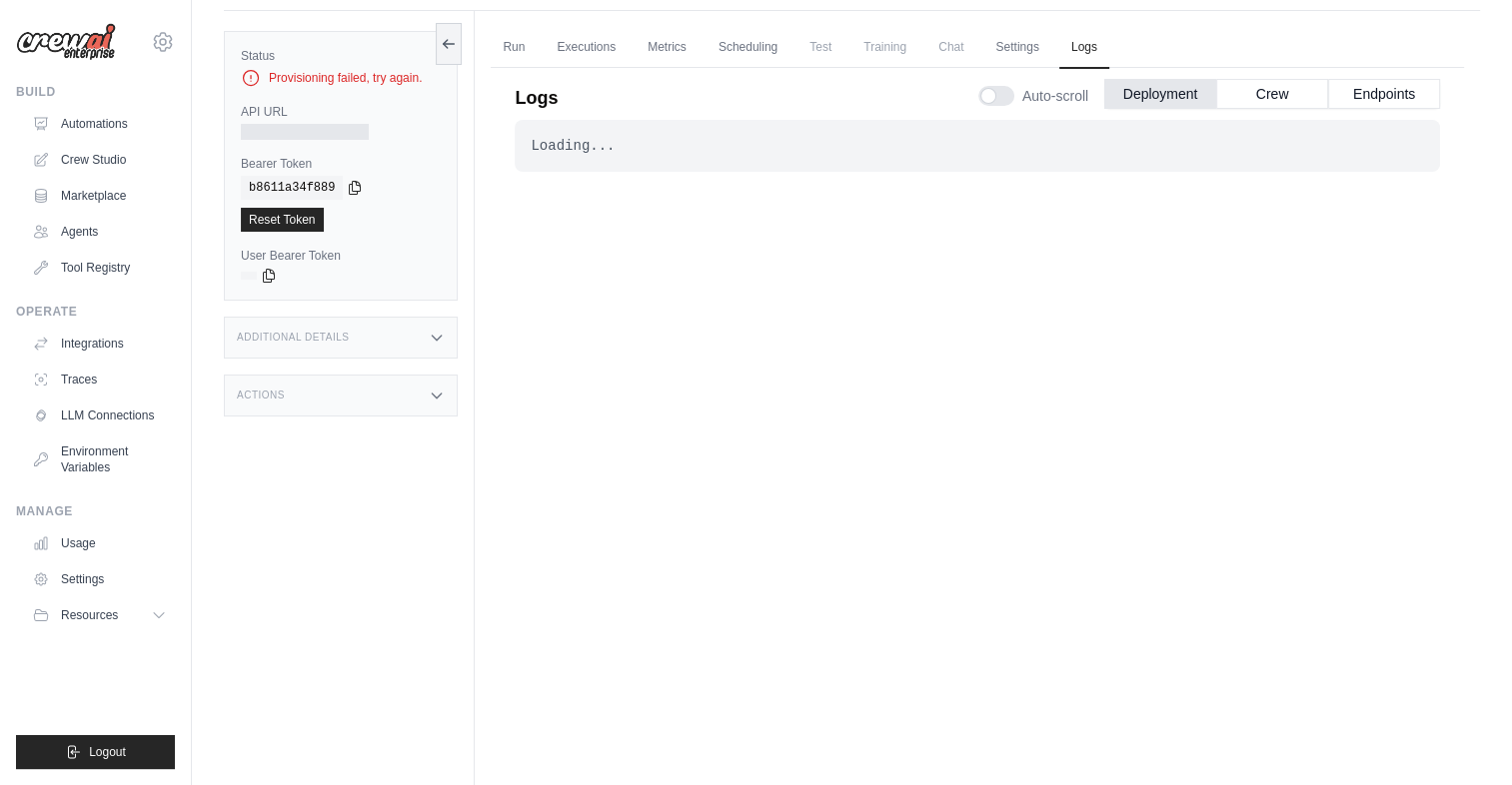 click on "Loading...
.
.
.
Failed" at bounding box center (977, 417) 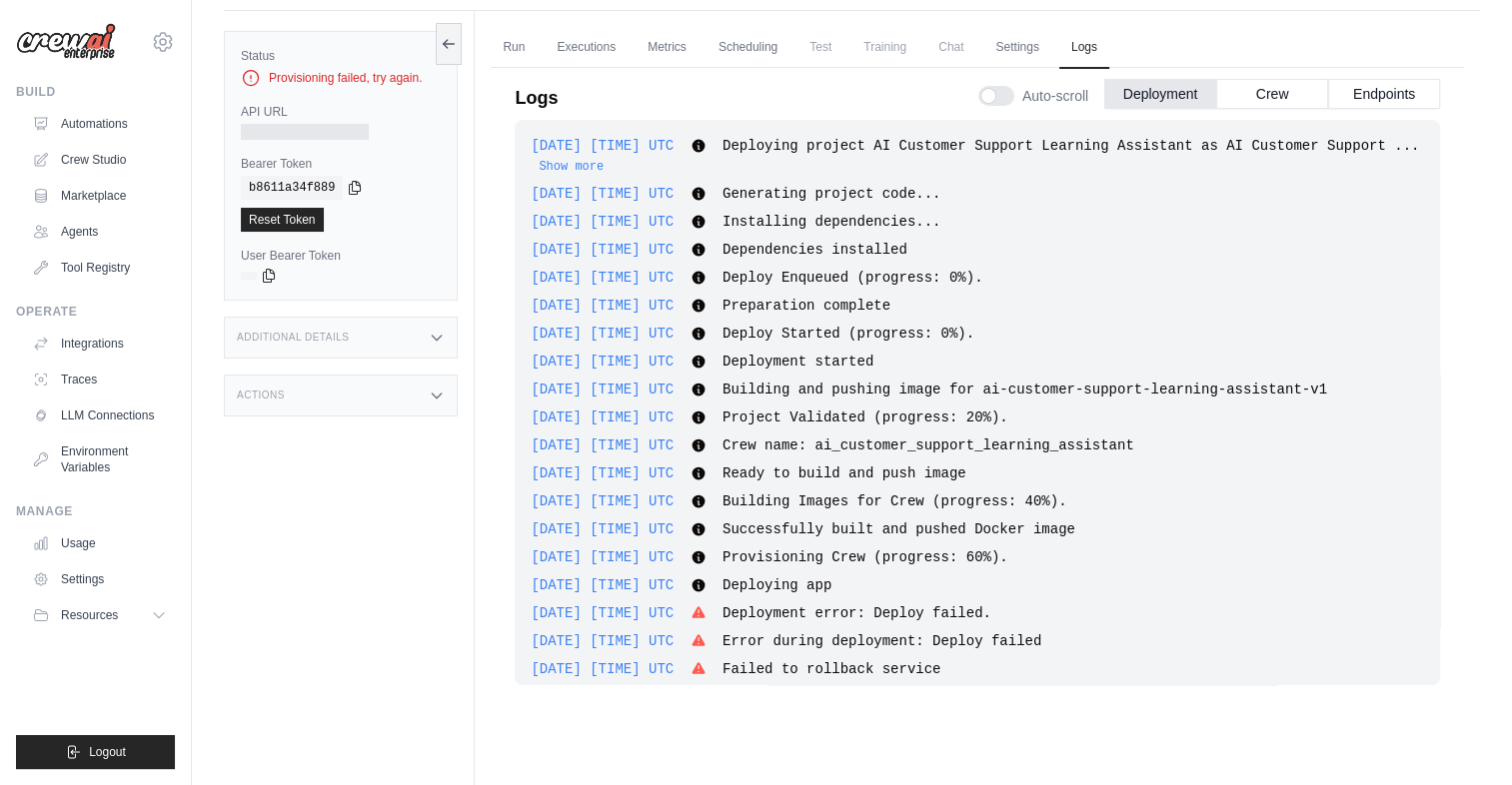 scroll, scrollTop: 437, scrollLeft: 0, axis: vertical 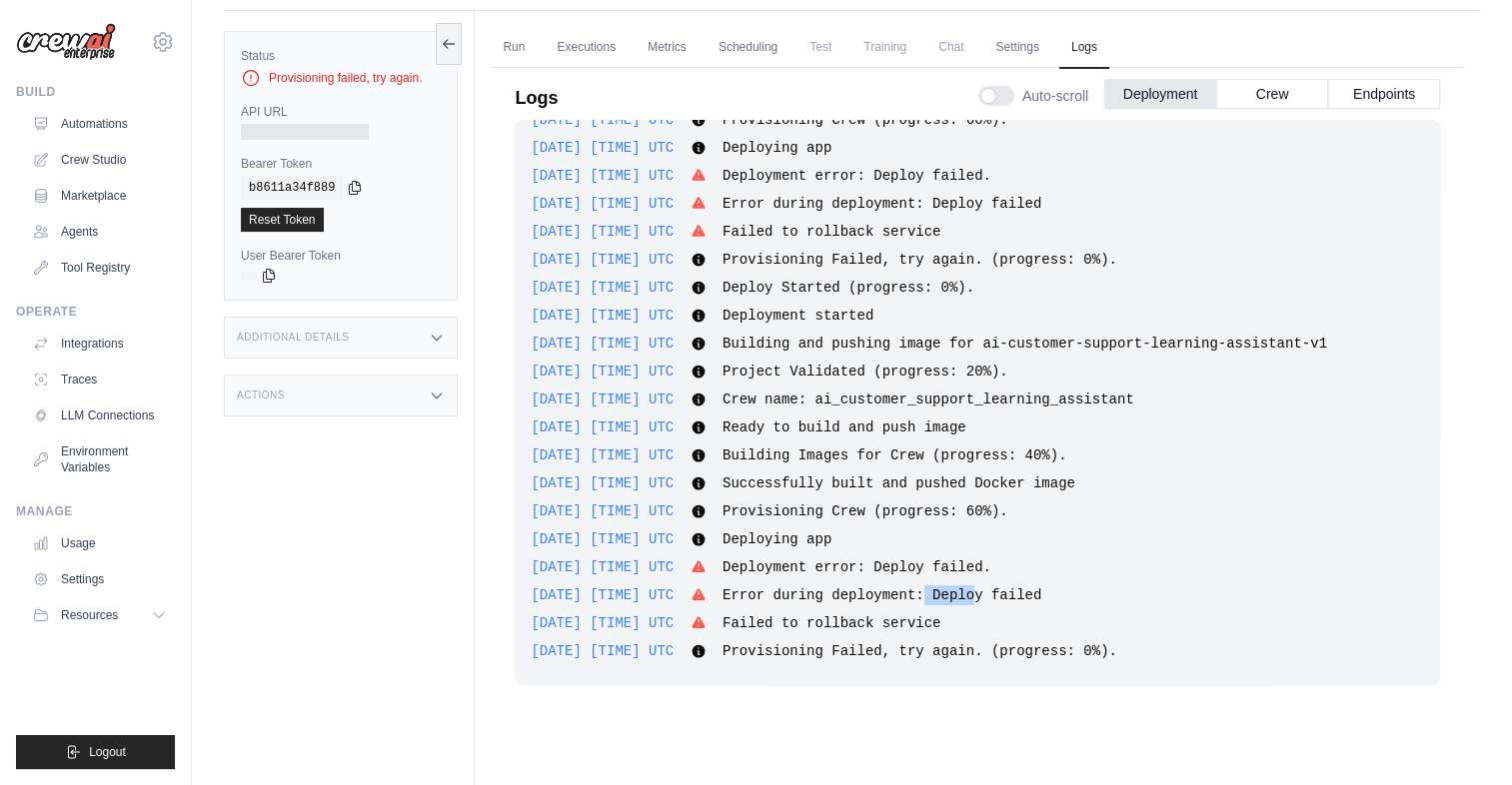 drag, startPoint x: 940, startPoint y: 583, endPoint x: 989, endPoint y: 609, distance: 55.470713 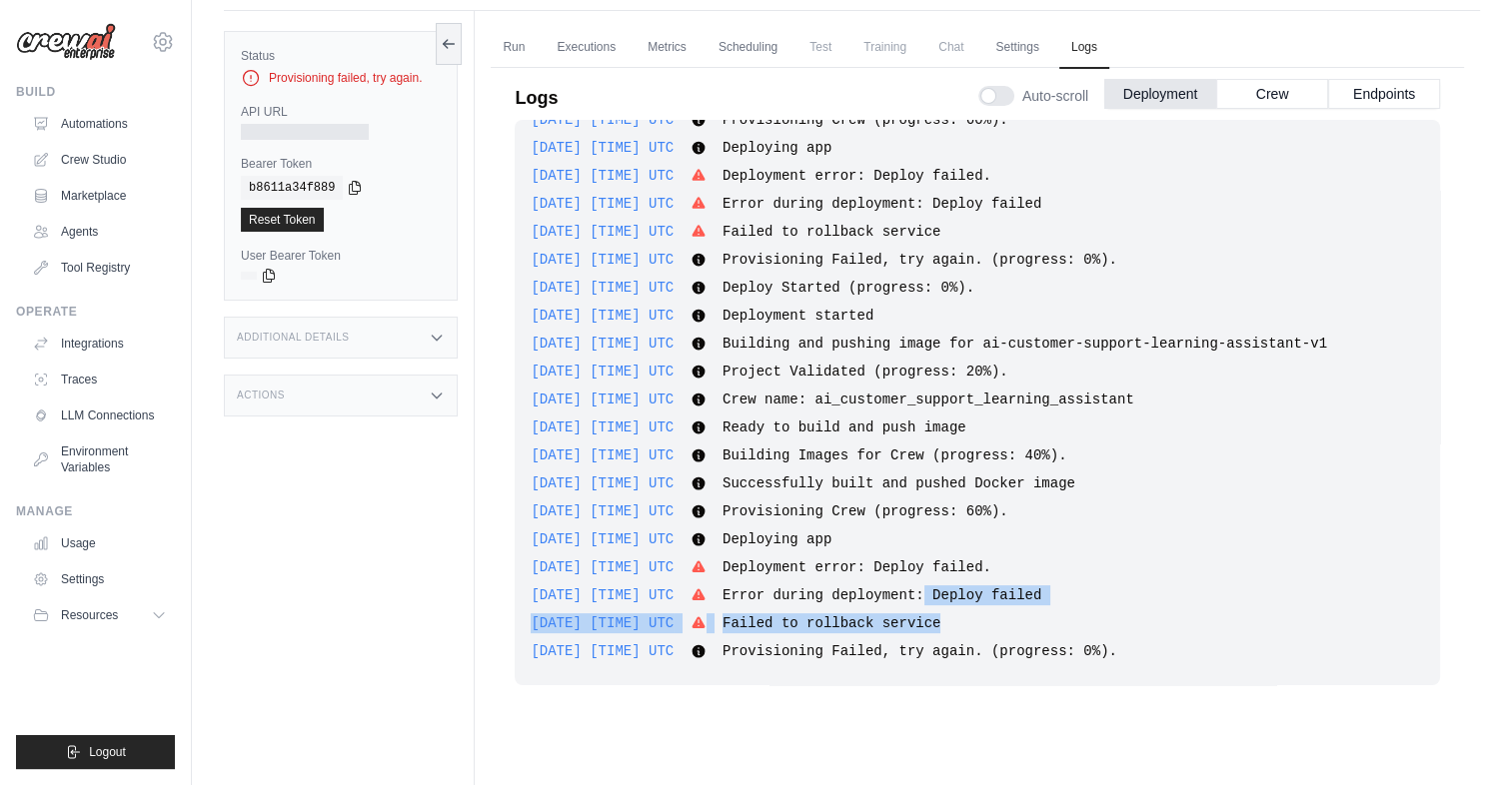 click on "2025-08-07 14:18:48 UTC
Deploying project AI Customer Support Learning Assistant as AI Customer Support ...
Deploying project AI Customer Support Learning Assistant as AI Customer Support Learning Assistant-v1
Show more
Show less
2025-08-07 14:18:48 UTC
Generating project code...
Show more
Show less
2025-08-07 14:18:51 UTC
. ." at bounding box center [977, 402] 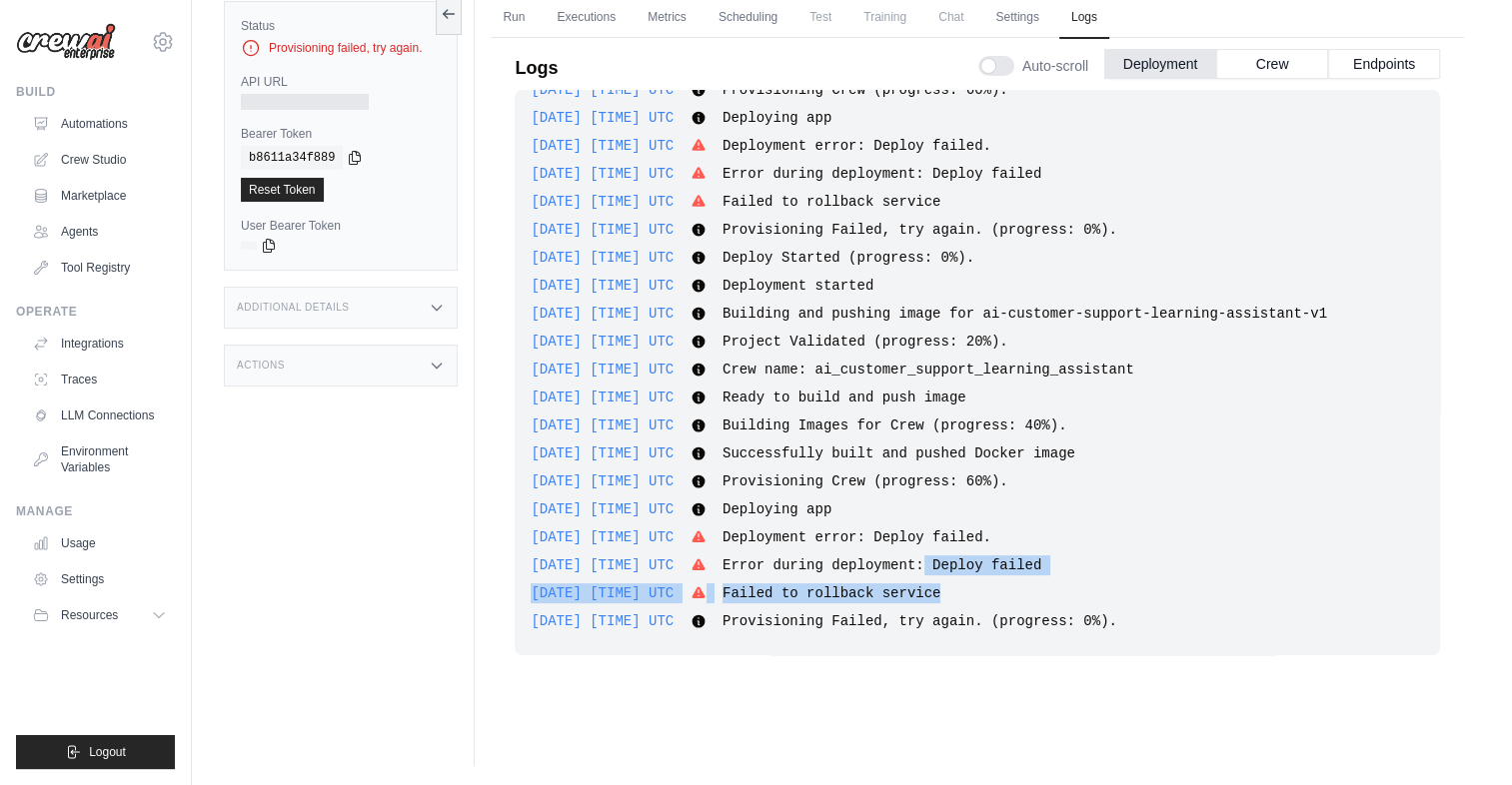 click on "2025-08-07 14:18:48 UTC
Deploying project AI Customer Support Learning Assistant as AI Customer Support ...
Deploying project AI Customer Support Learning Assistant as AI Customer Support Learning Assistant-v1
Show more
Show less
2025-08-07 14:18:48 UTC
Generating project code...
Show more
Show less
2025-08-07 14:18:51 UTC" at bounding box center [977, 388] 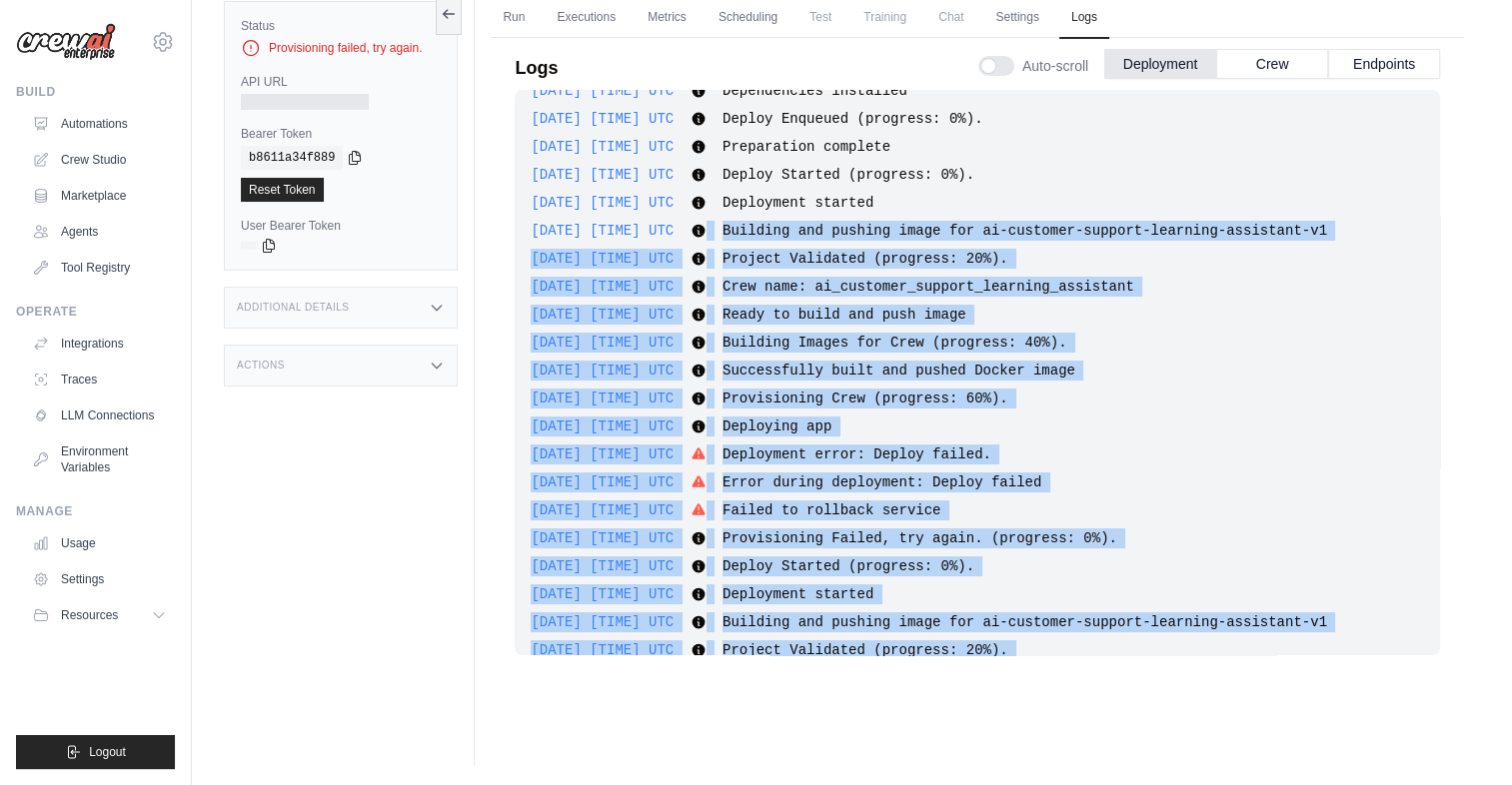 scroll, scrollTop: 0, scrollLeft: 0, axis: both 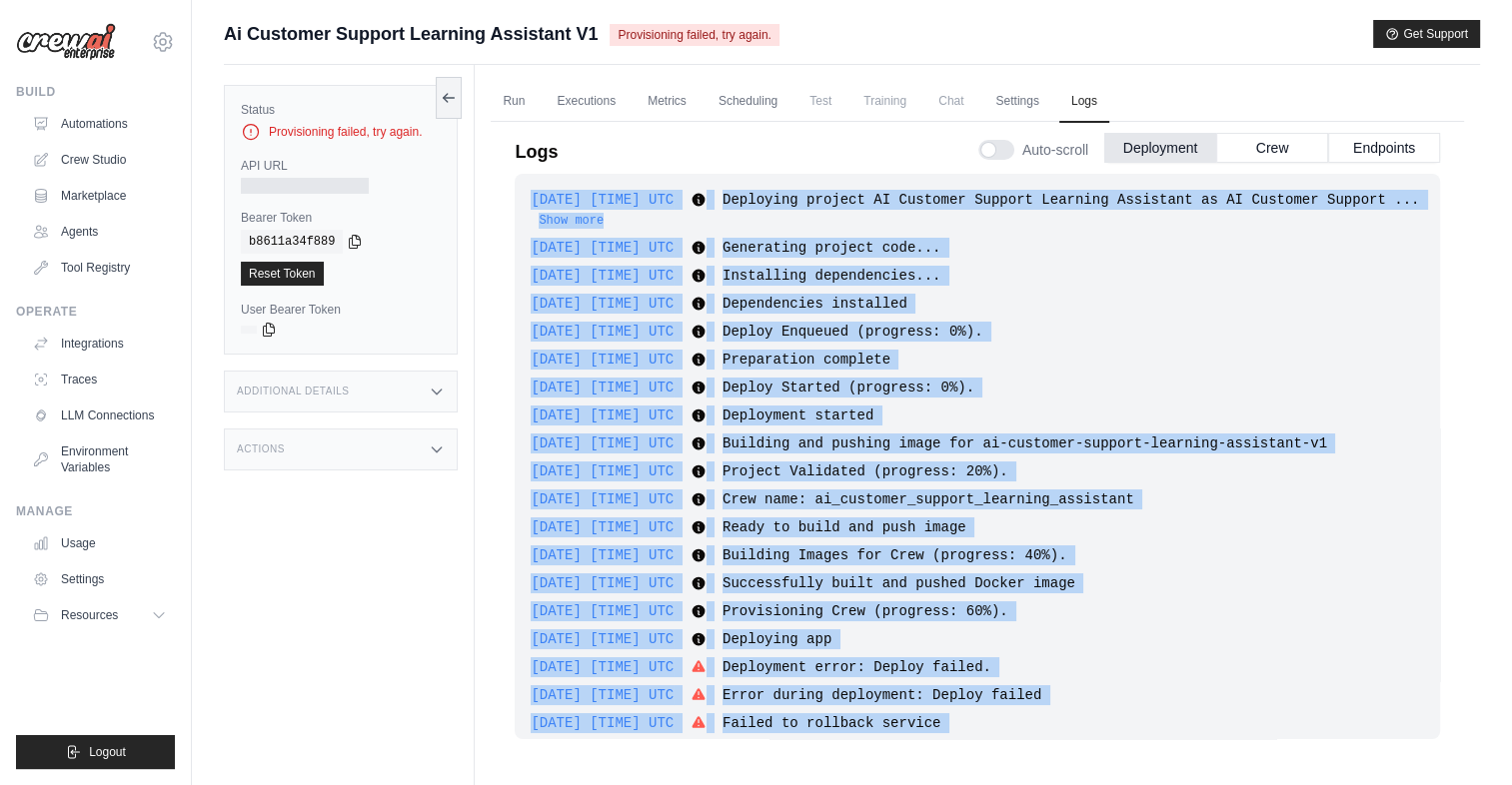 drag, startPoint x: 1134, startPoint y: 633, endPoint x: 517, endPoint y: 186, distance: 761.9042 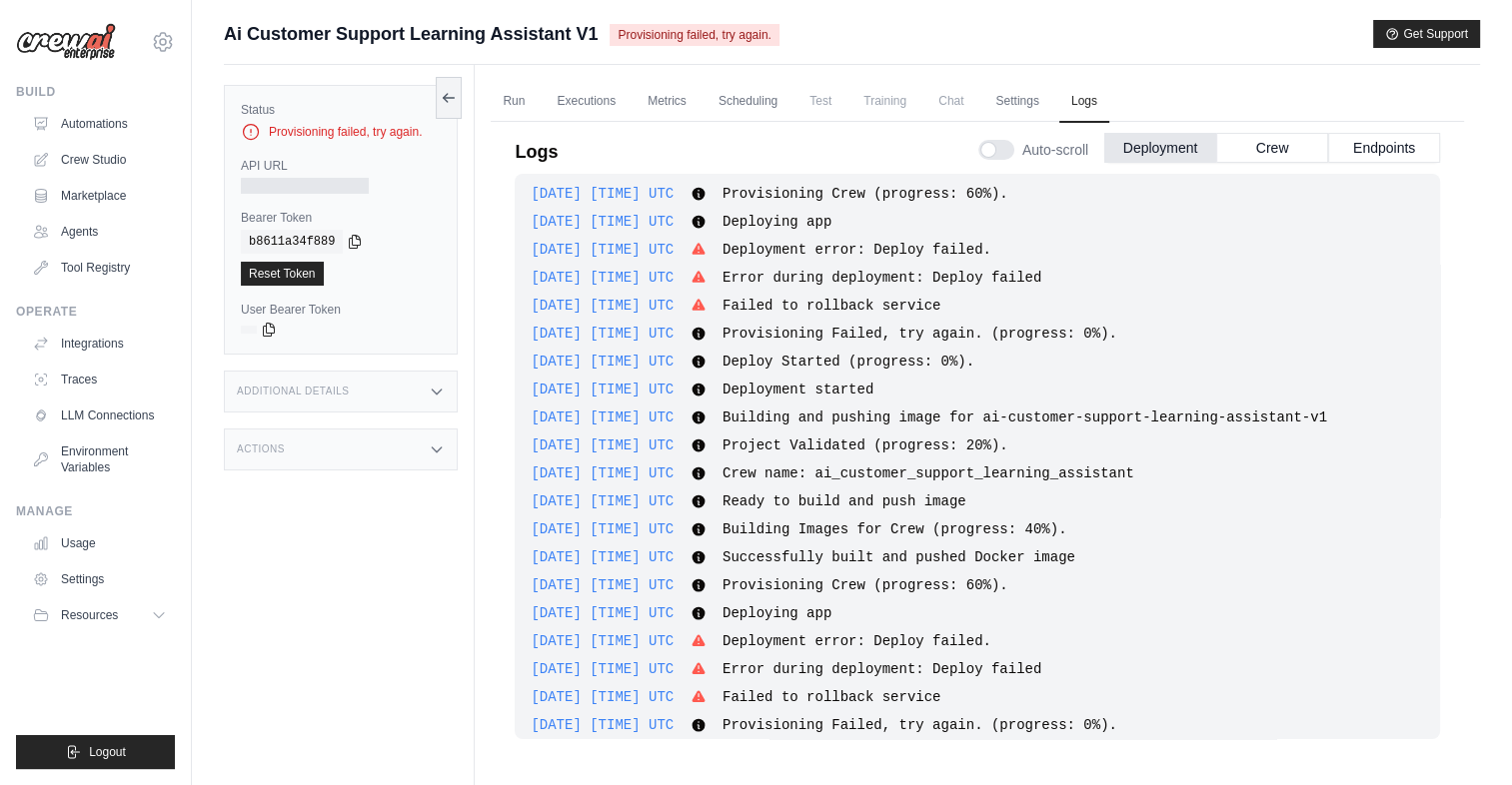 scroll, scrollTop: 437, scrollLeft: 0, axis: vertical 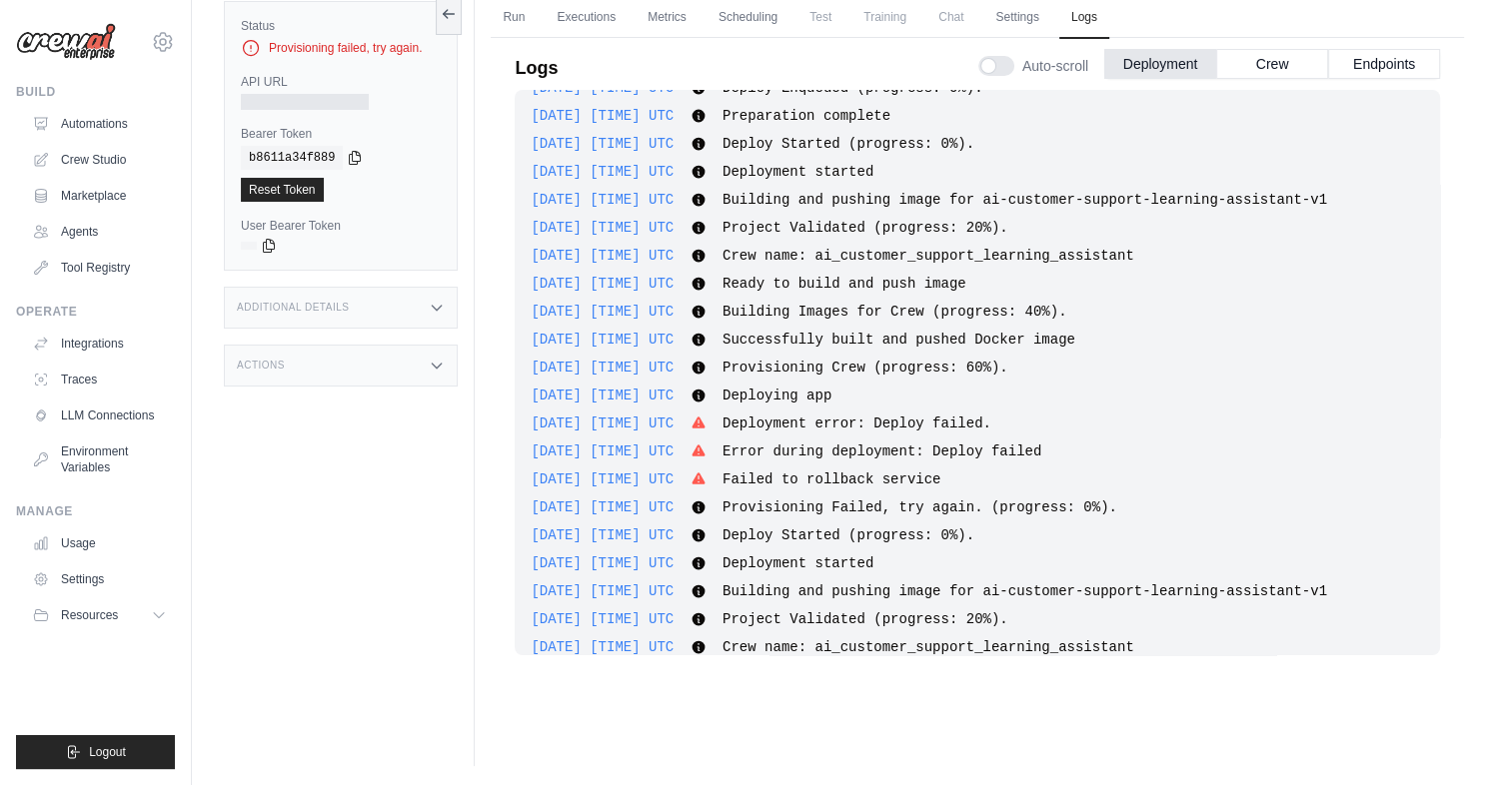 click on "2025-08-07 14:23:38 UTC
Successfully built and pushed Docker image
Show more
Show less" at bounding box center (977, 340) 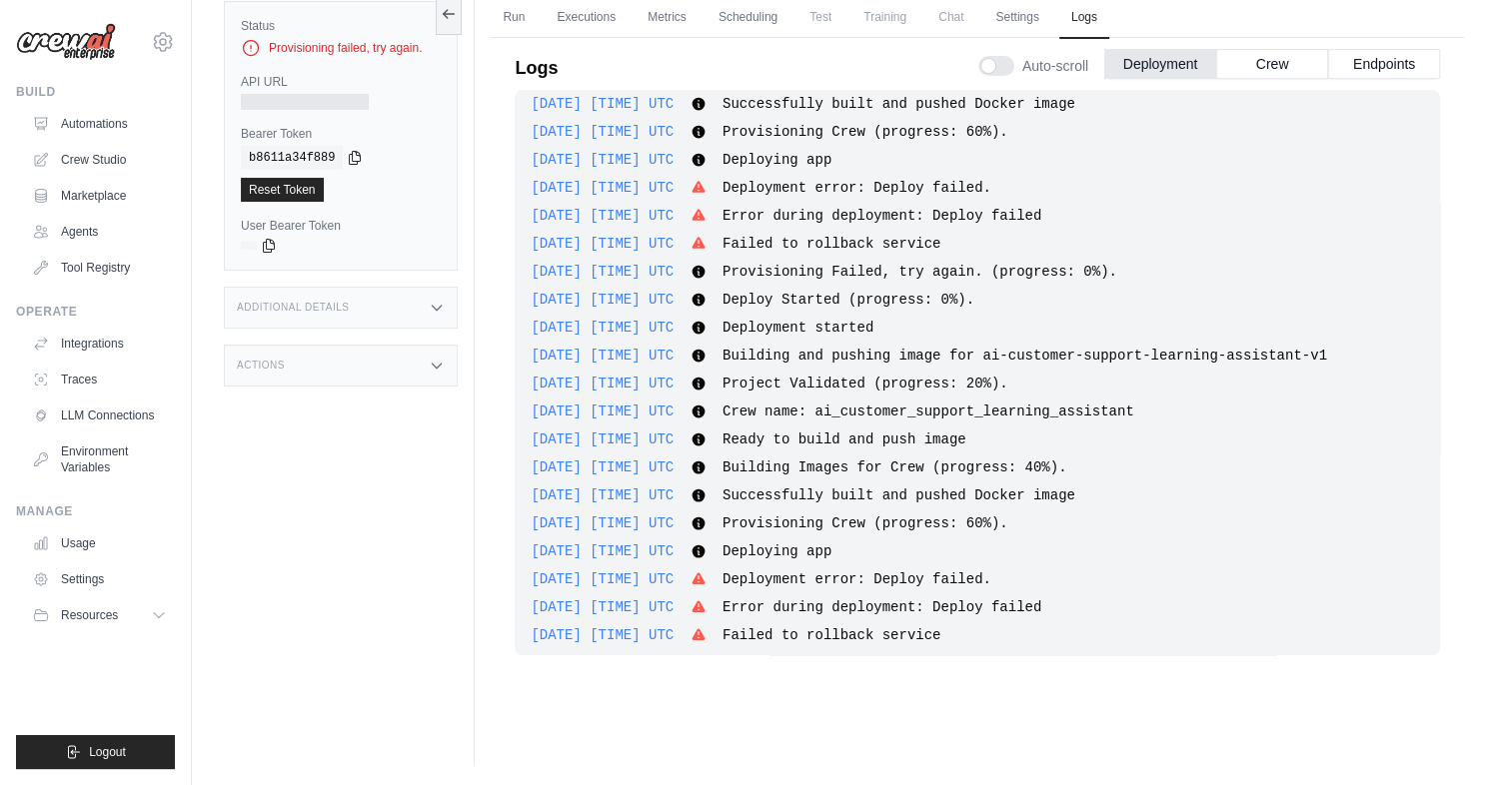 scroll, scrollTop: 437, scrollLeft: 0, axis: vertical 